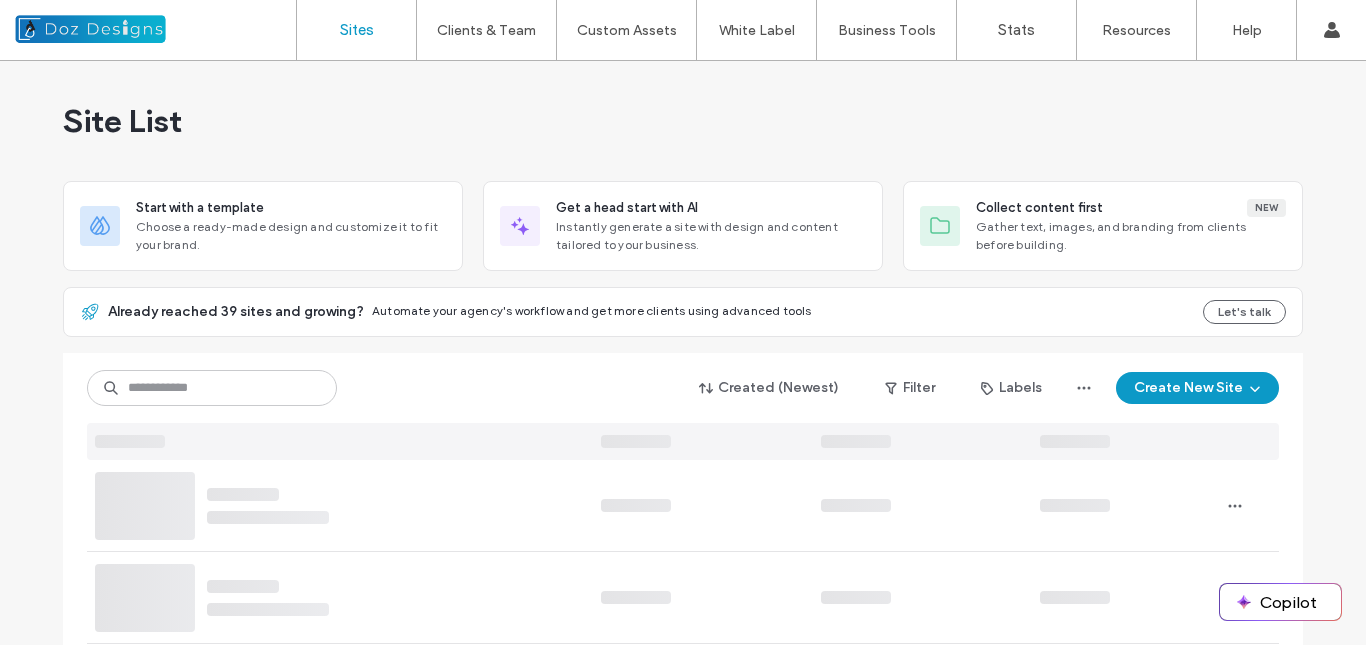 scroll, scrollTop: 0, scrollLeft: 0, axis: both 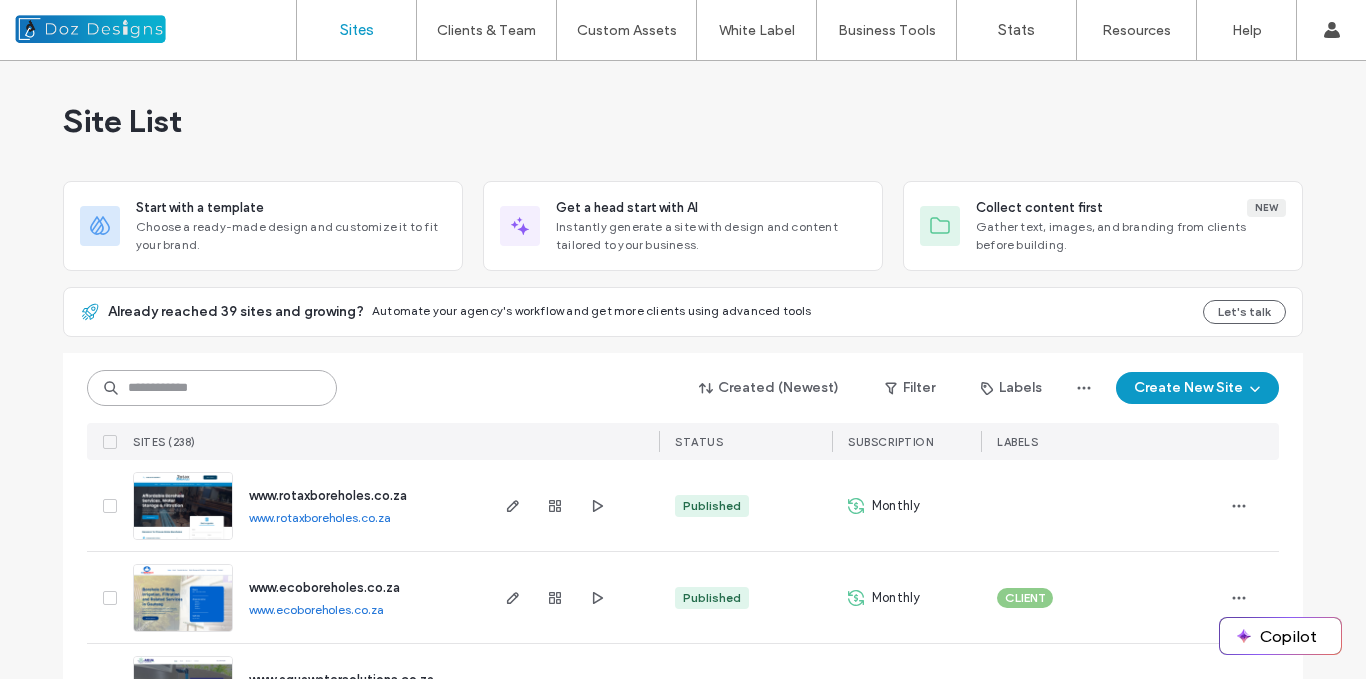 click at bounding box center [212, 388] 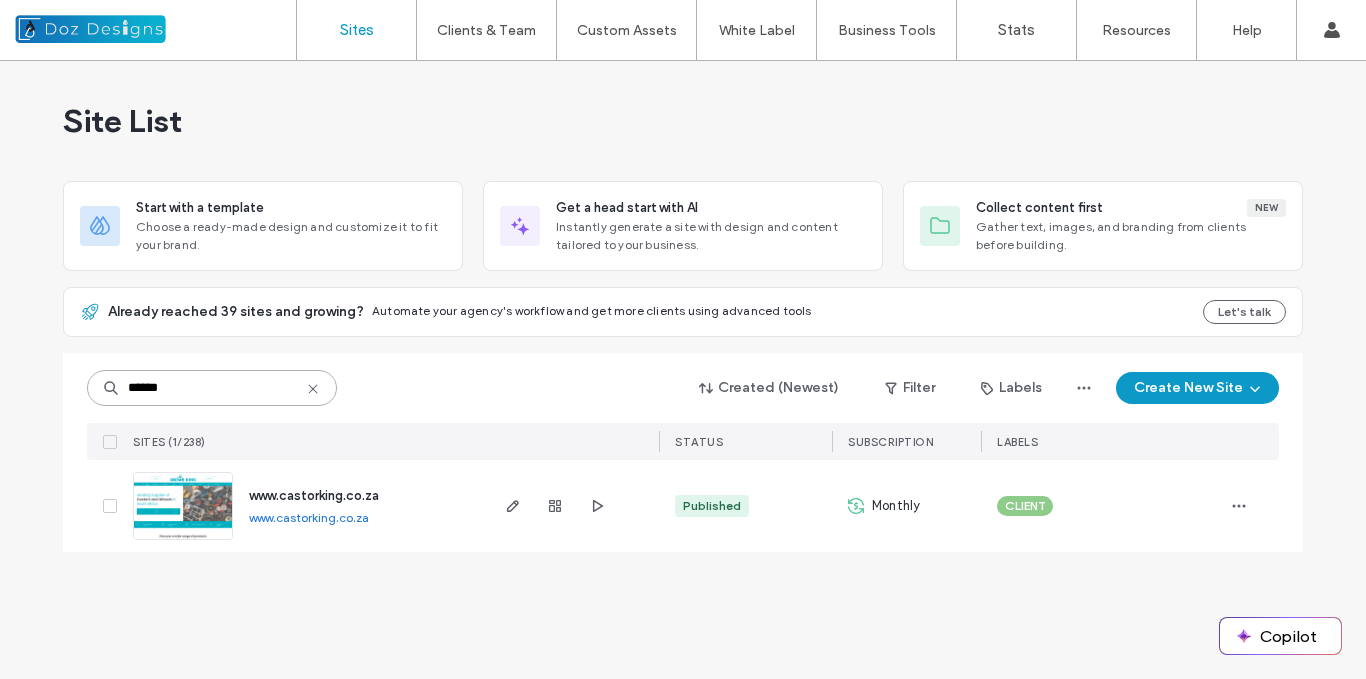 type on "******" 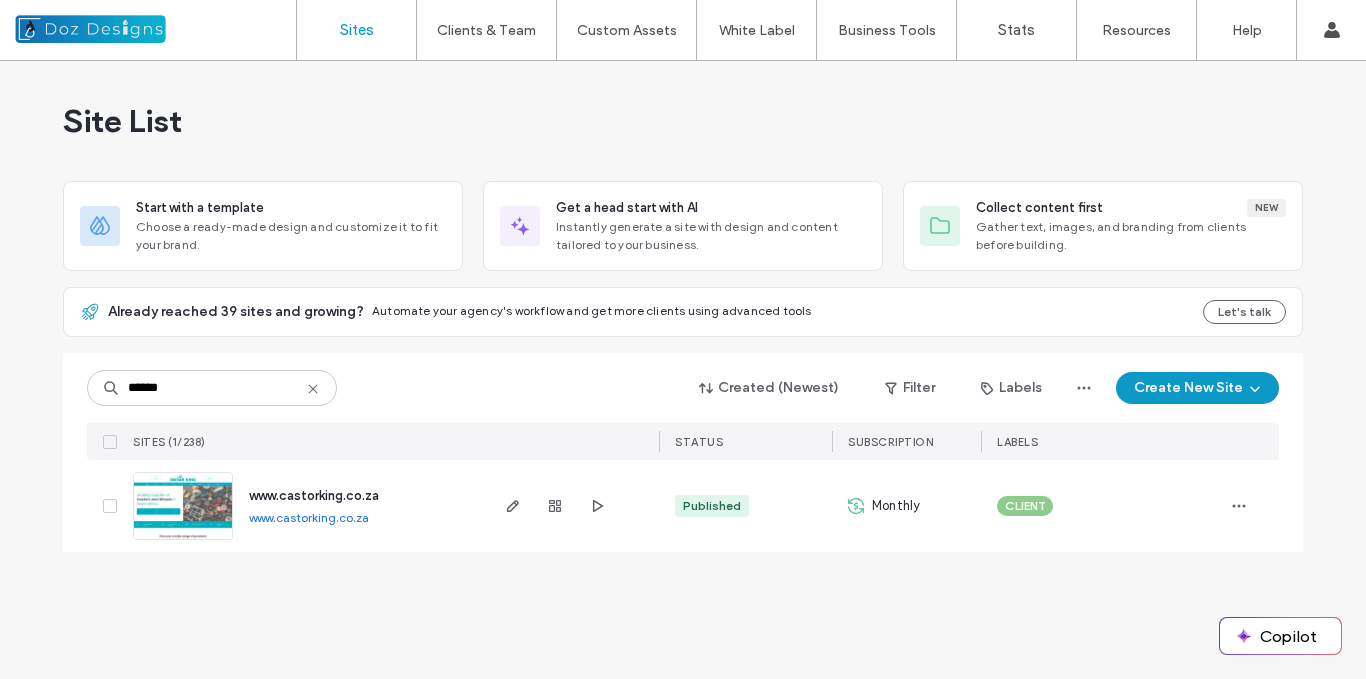 click at bounding box center [183, 541] 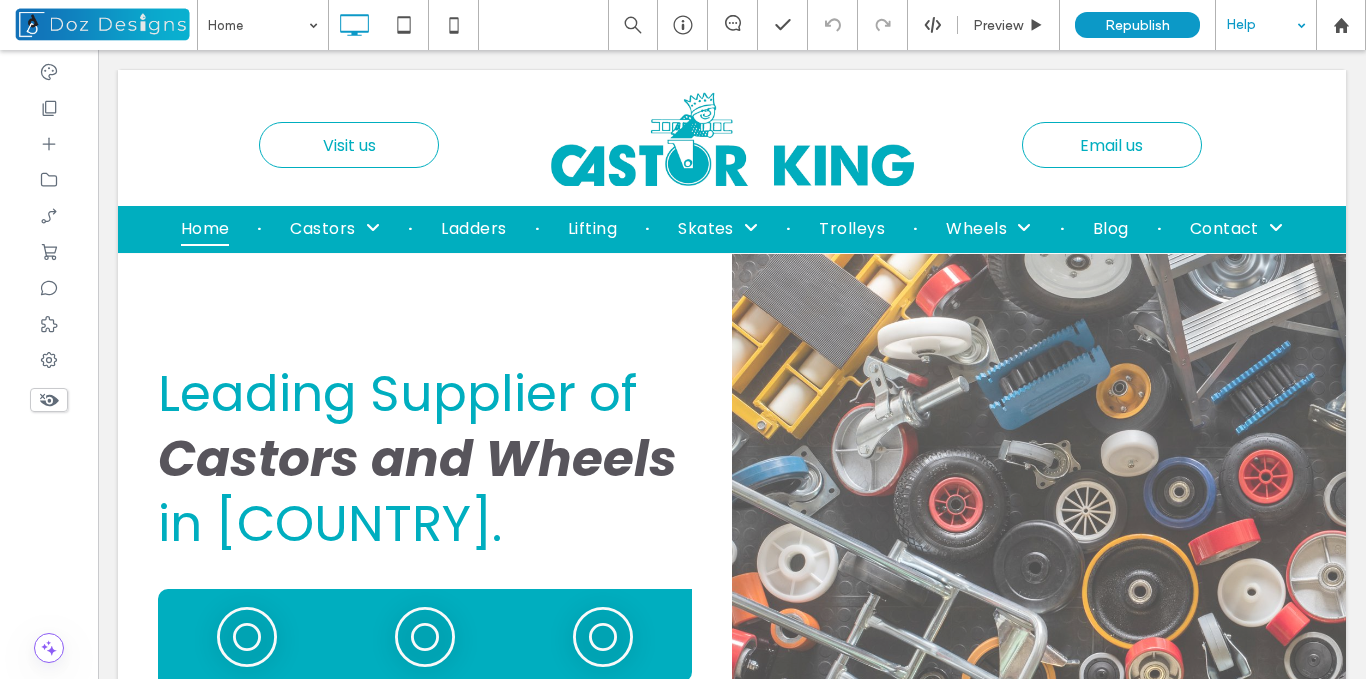 scroll, scrollTop: 0, scrollLeft: 0, axis: both 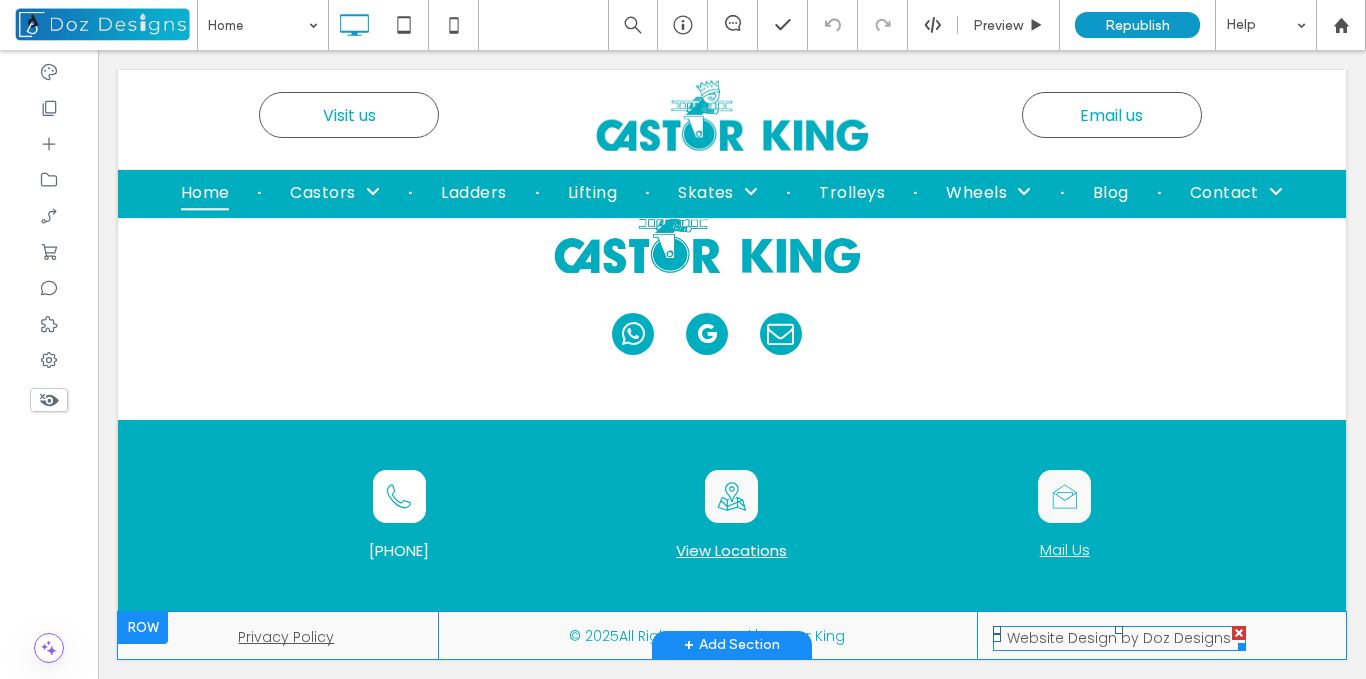 click on "by Doz Designs" at bounding box center (1176, 638) 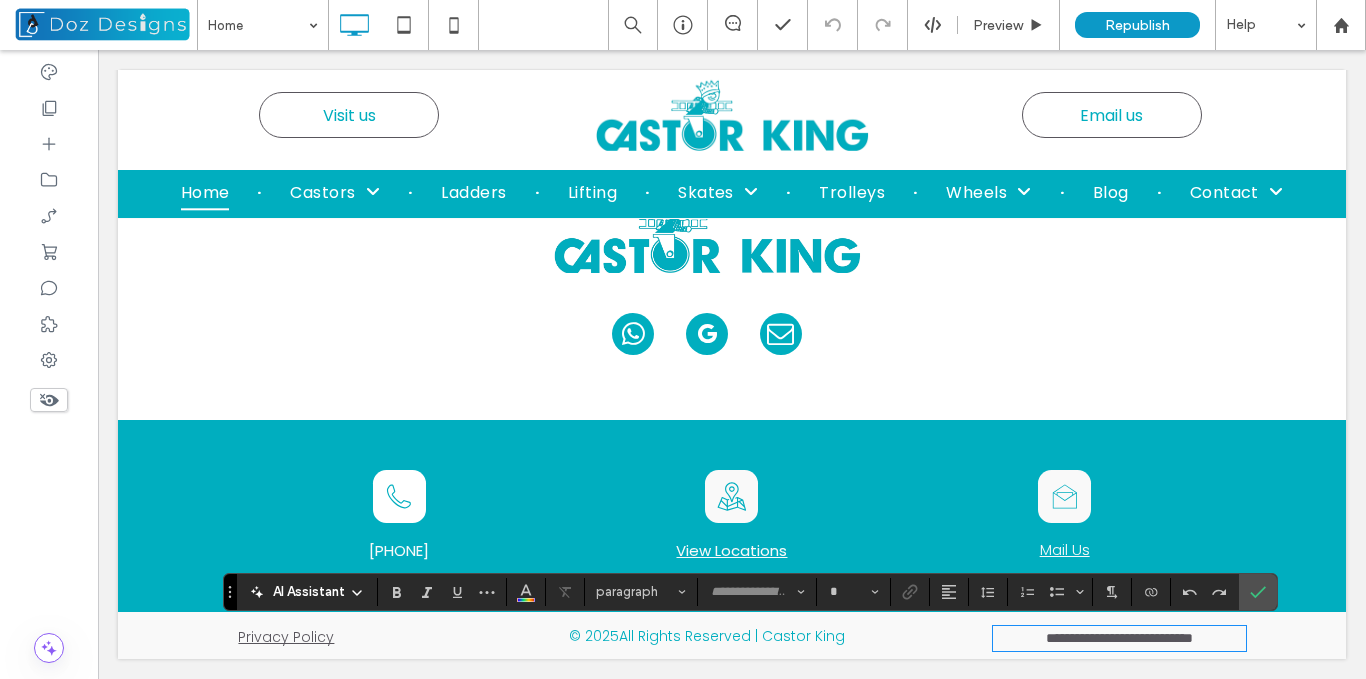 type on "*******" 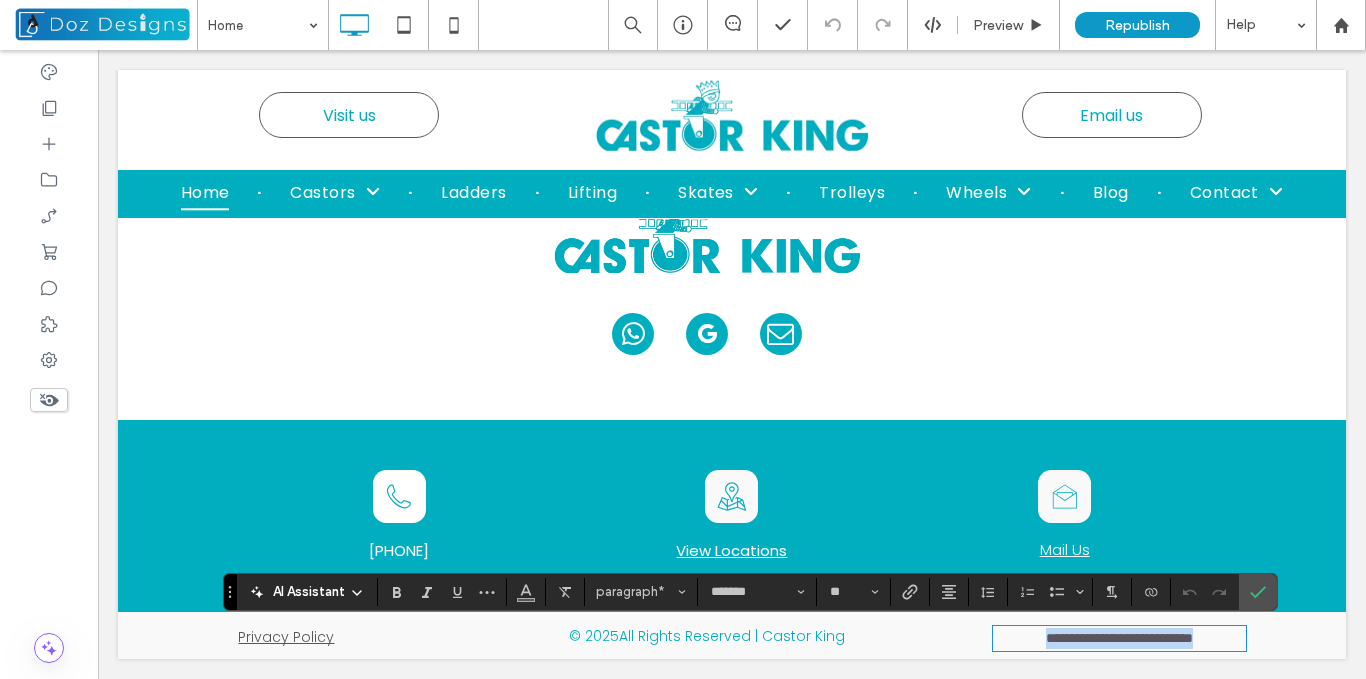 click on "**********" at bounding box center [1157, 638] 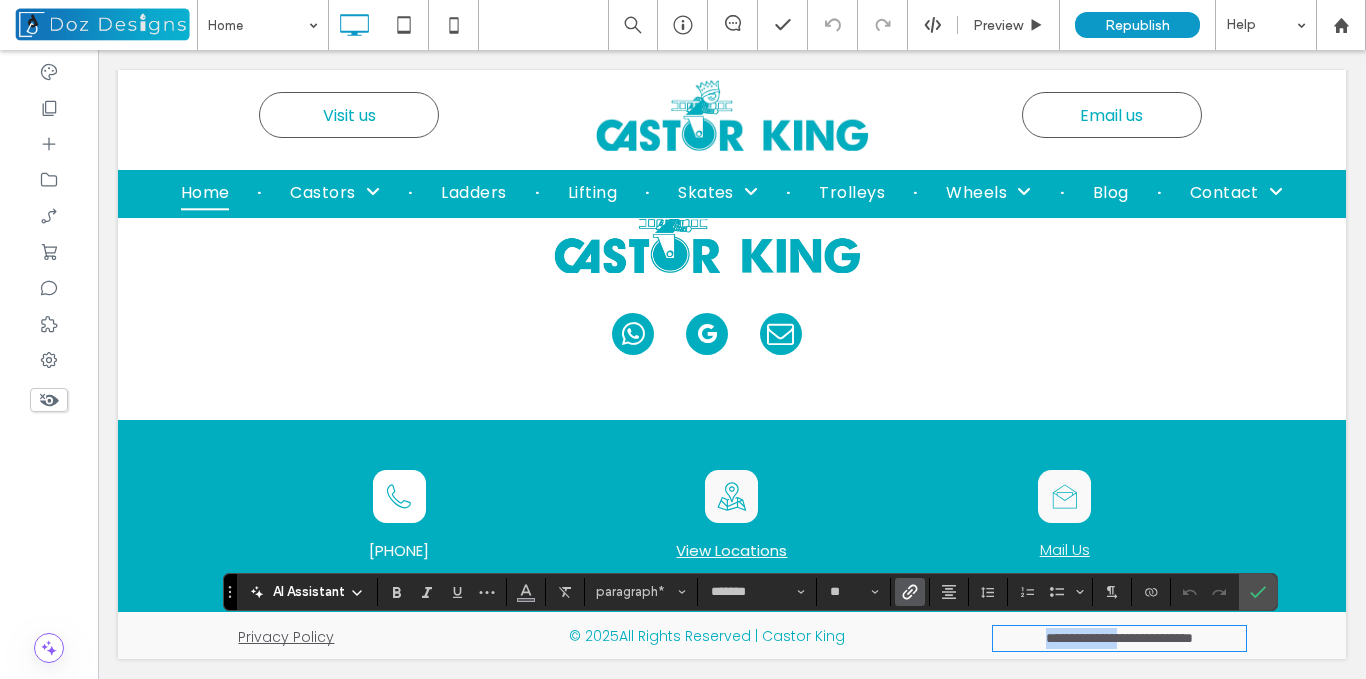 drag, startPoint x: 1104, startPoint y: 638, endPoint x: 994, endPoint y: 647, distance: 110.36757 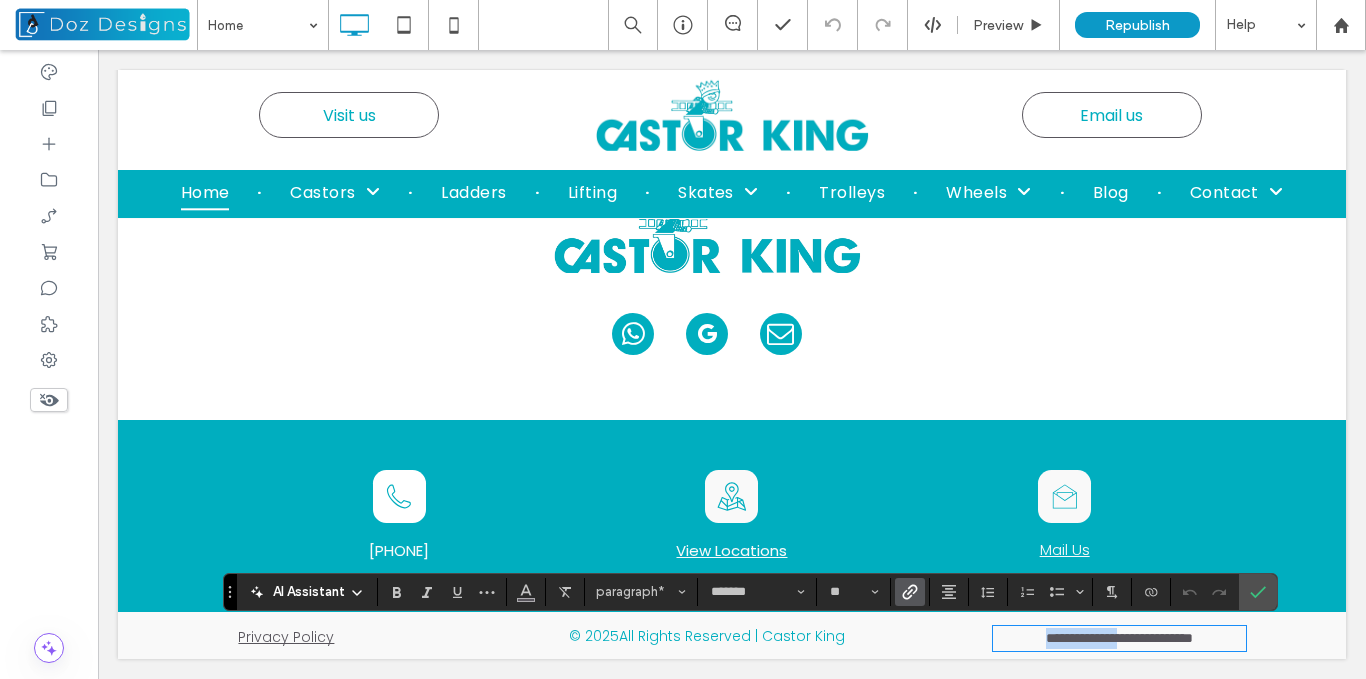 click on "**********" at bounding box center [1081, 638] 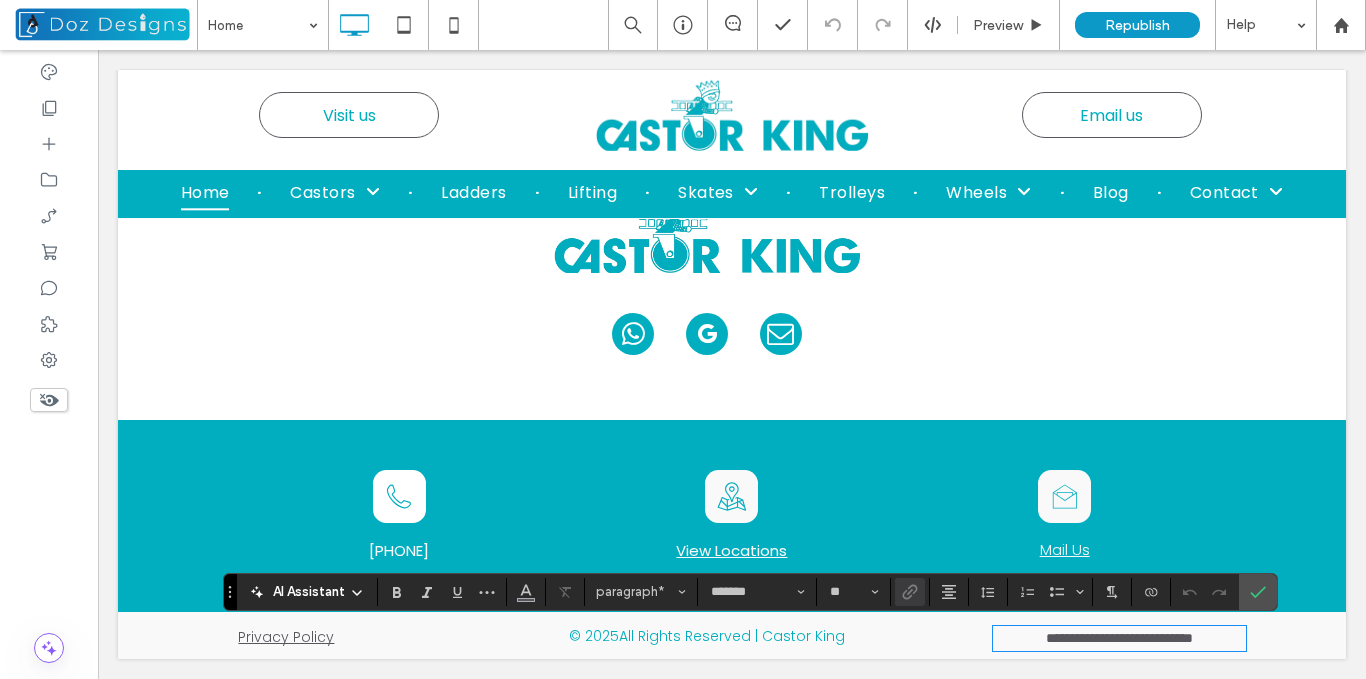 click on "**********" at bounding box center [1081, 638] 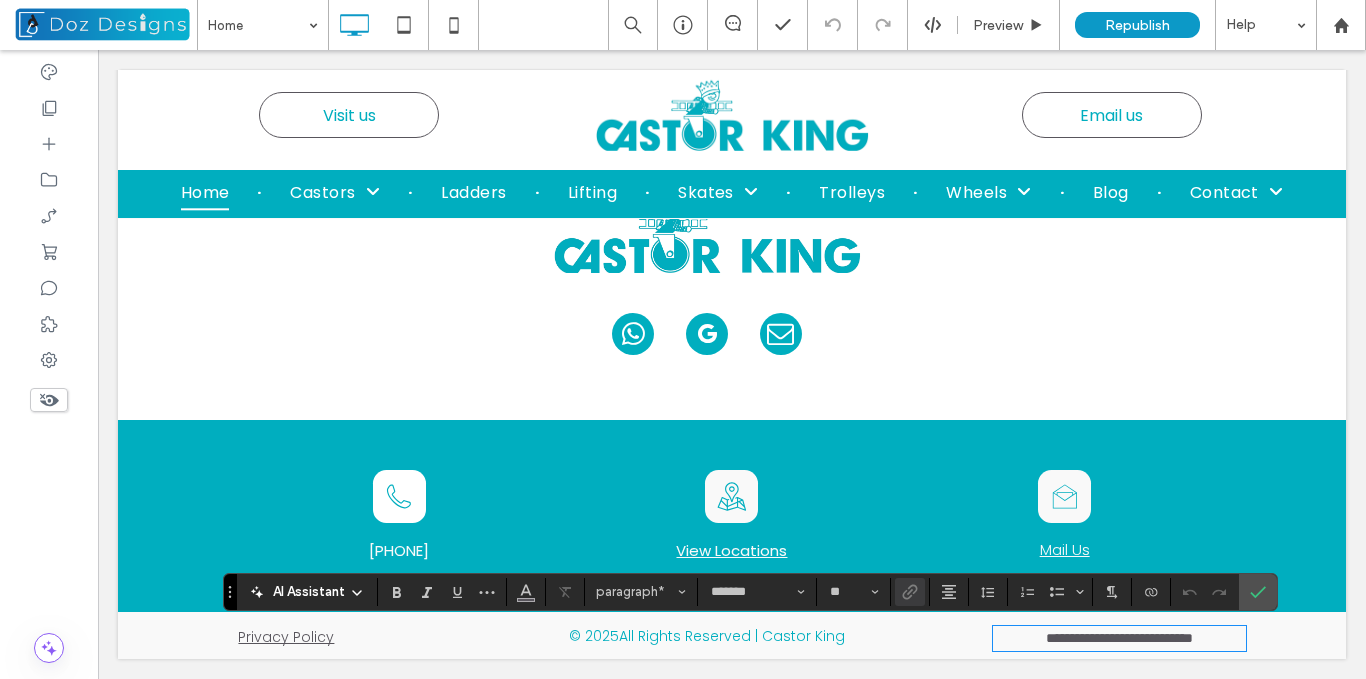 type 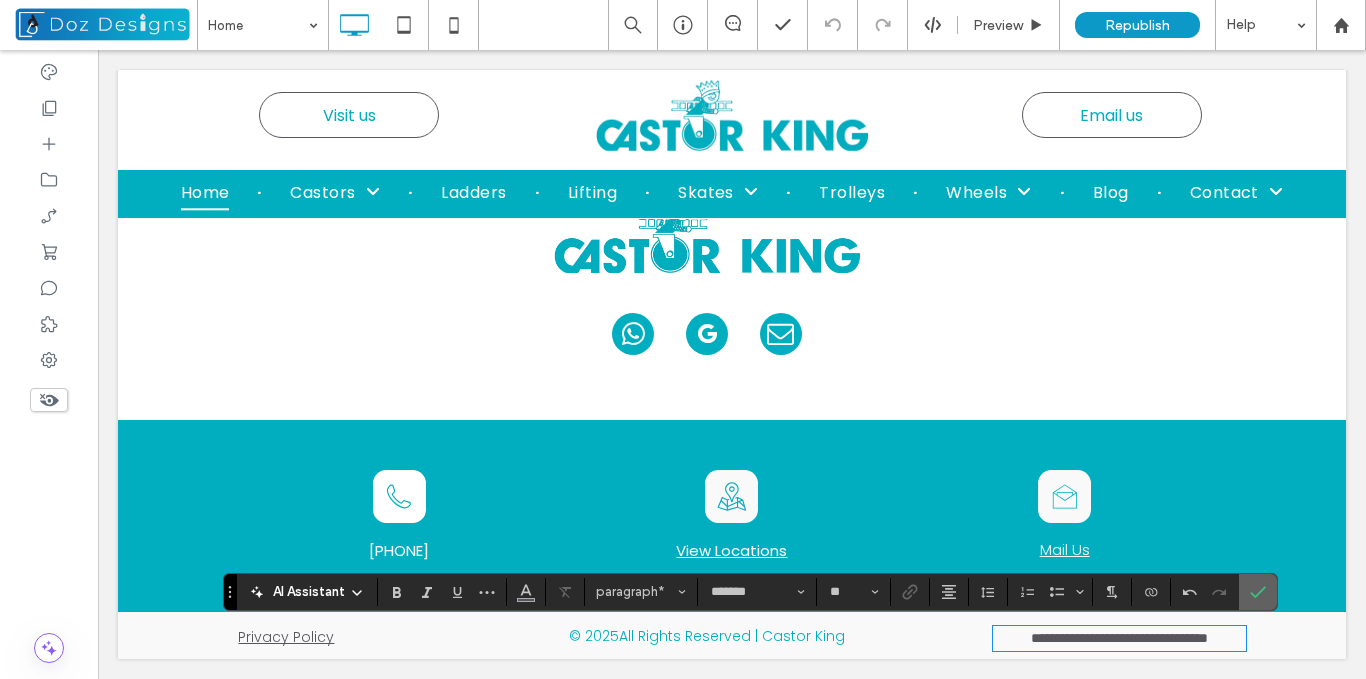 click 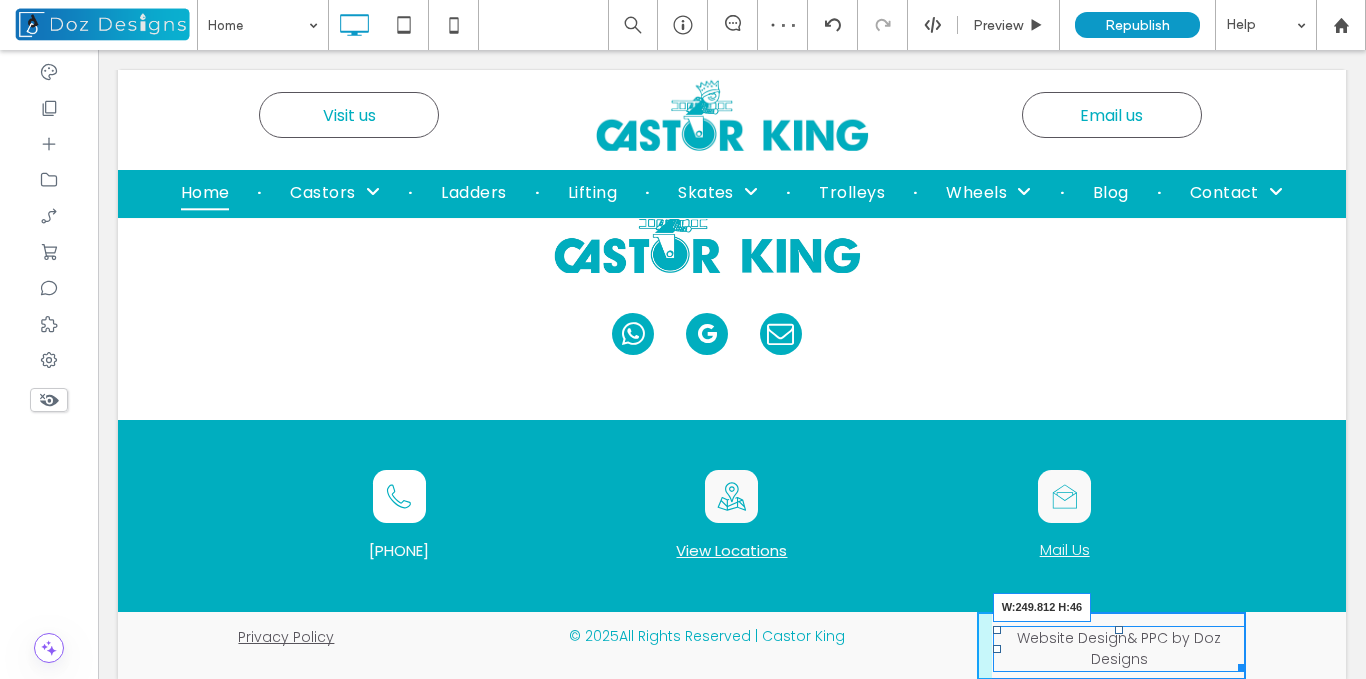 drag, startPoint x: 1221, startPoint y: 663, endPoint x: 1352, endPoint y: 712, distance: 139.86423 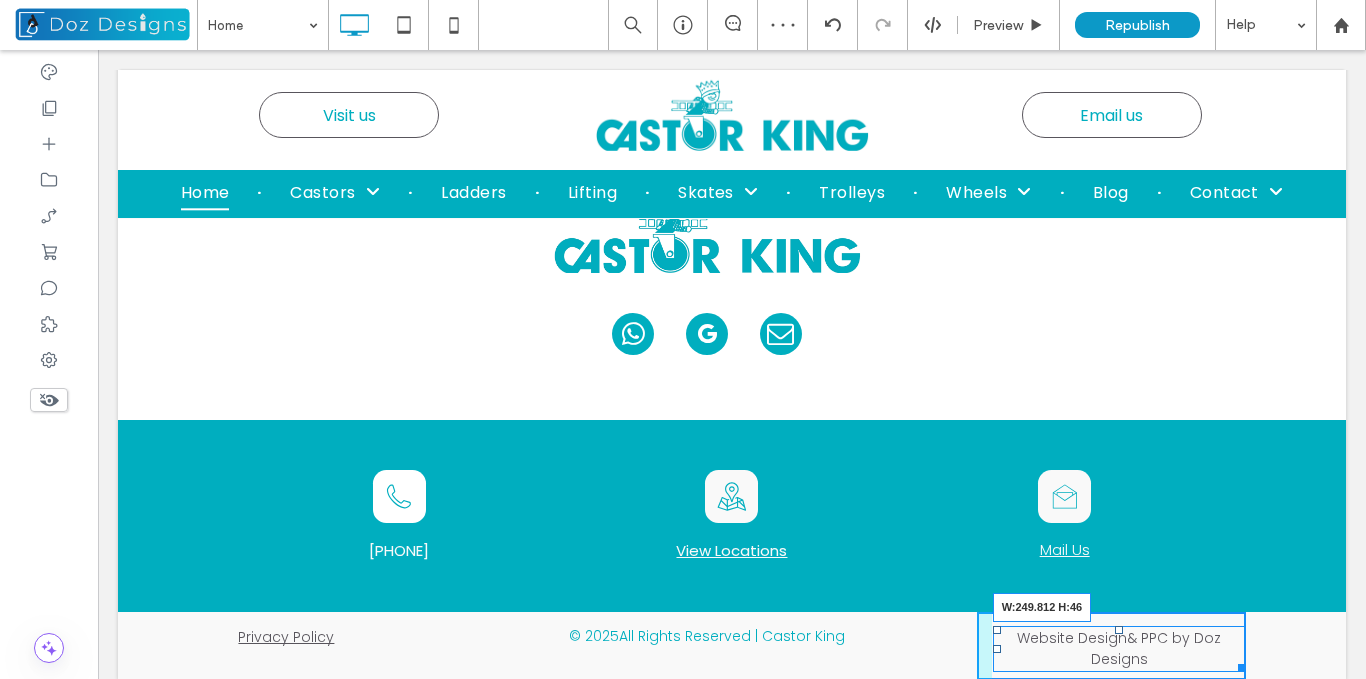 click on "Privacy Policy Click To Paste
© 2025
All Rights Reserved | Castor King
Click To Paste
Website Design  & PPC   by Doz Designs W:249.812 H:46 Click To Paste
+ Add Section" at bounding box center [732, 646] 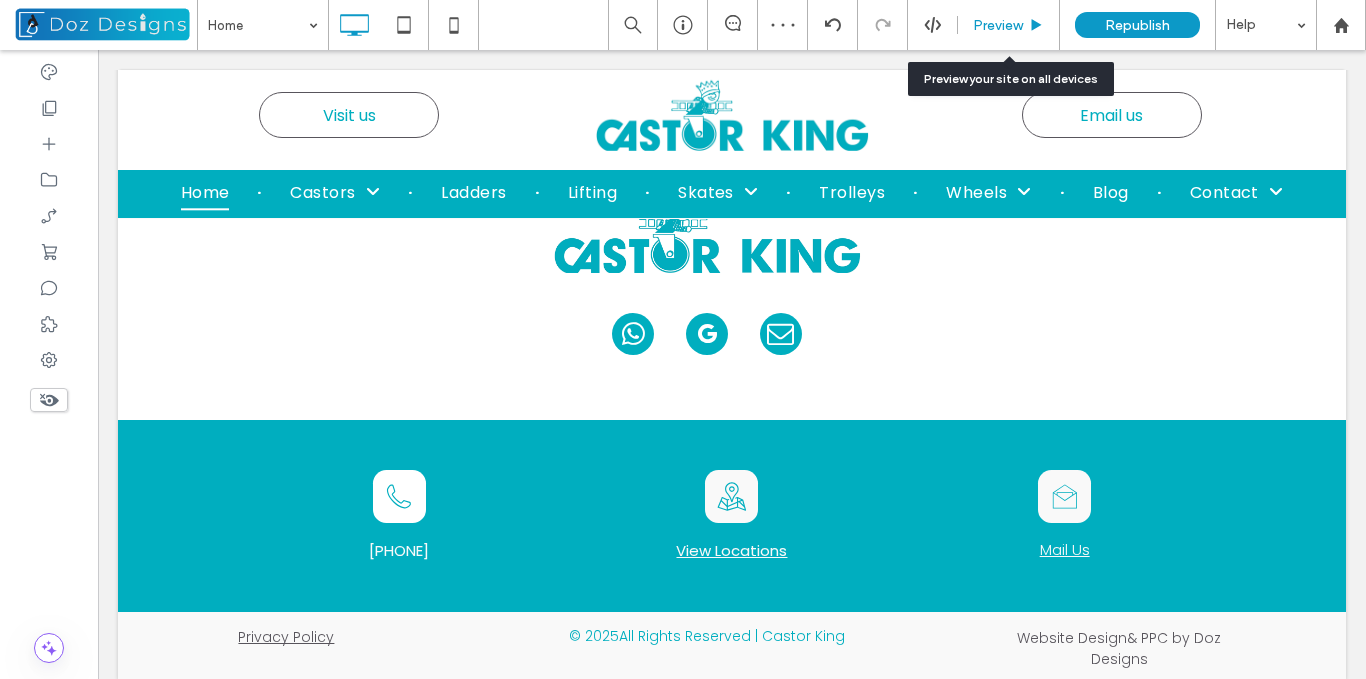 click on "Preview" at bounding box center (1008, 25) 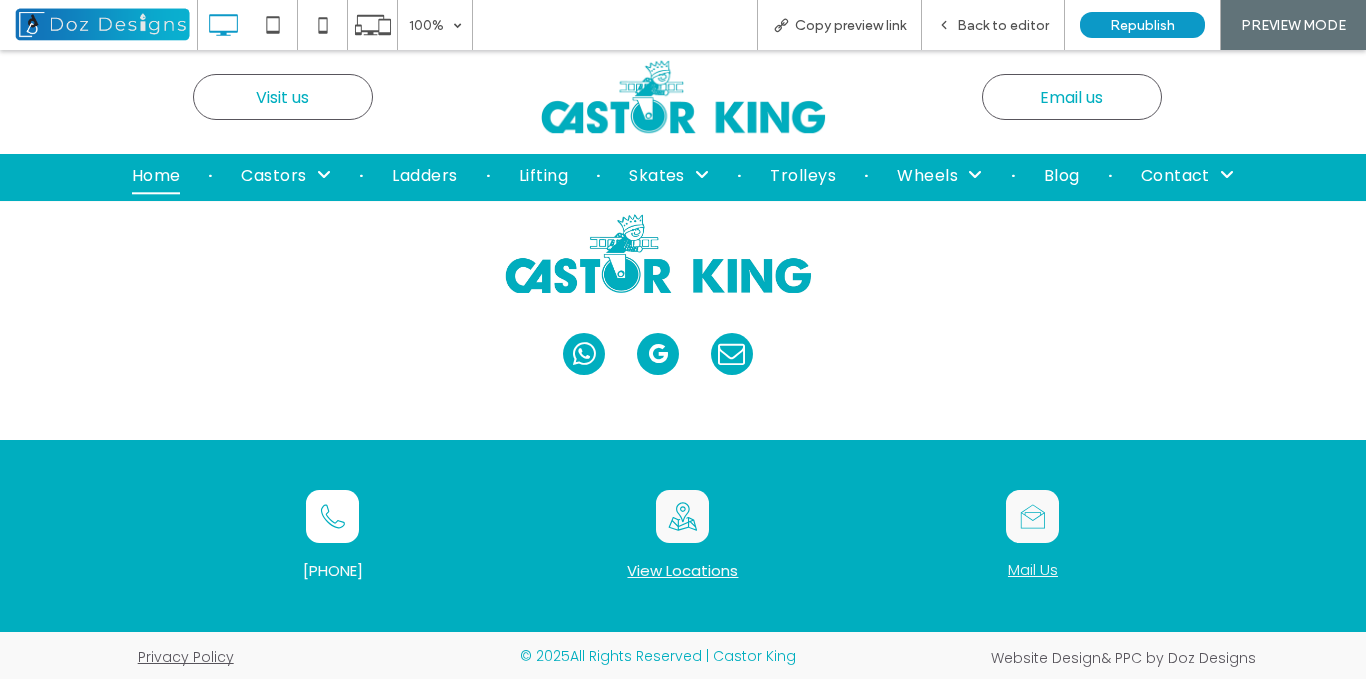 scroll, scrollTop: 7031, scrollLeft: 0, axis: vertical 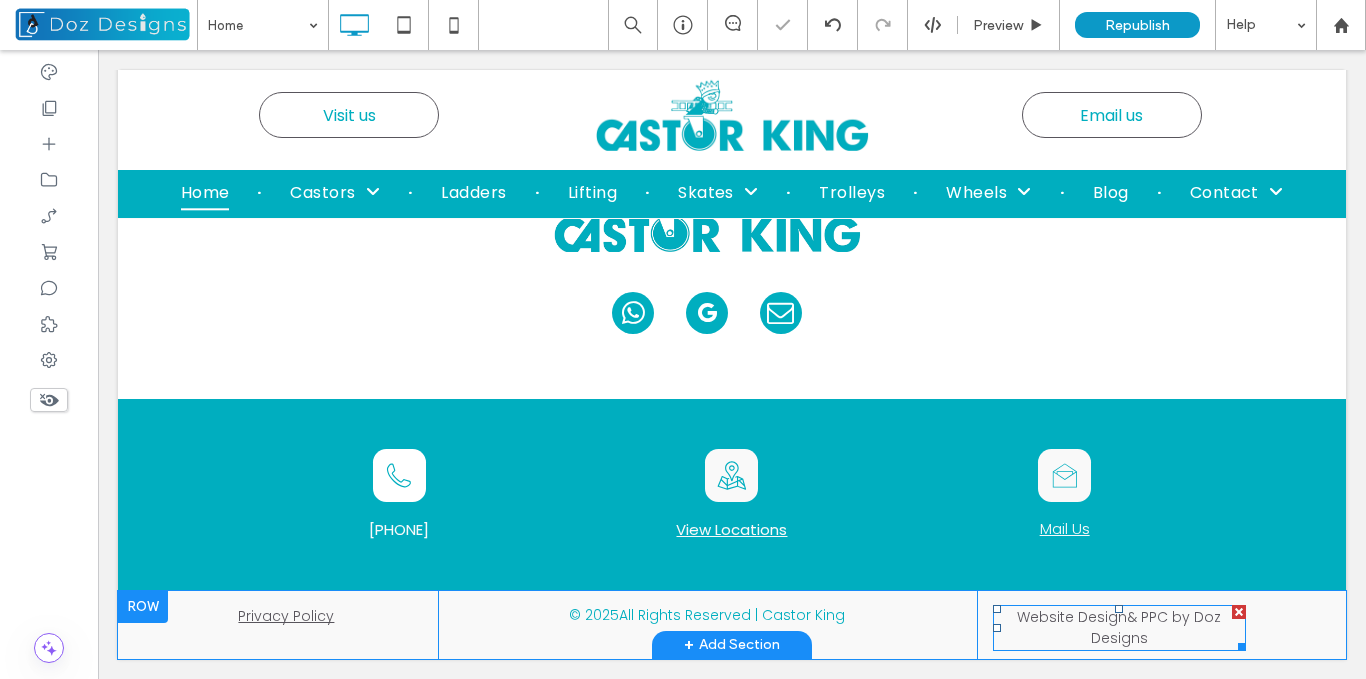 click on "Website Design" at bounding box center [1072, 617] 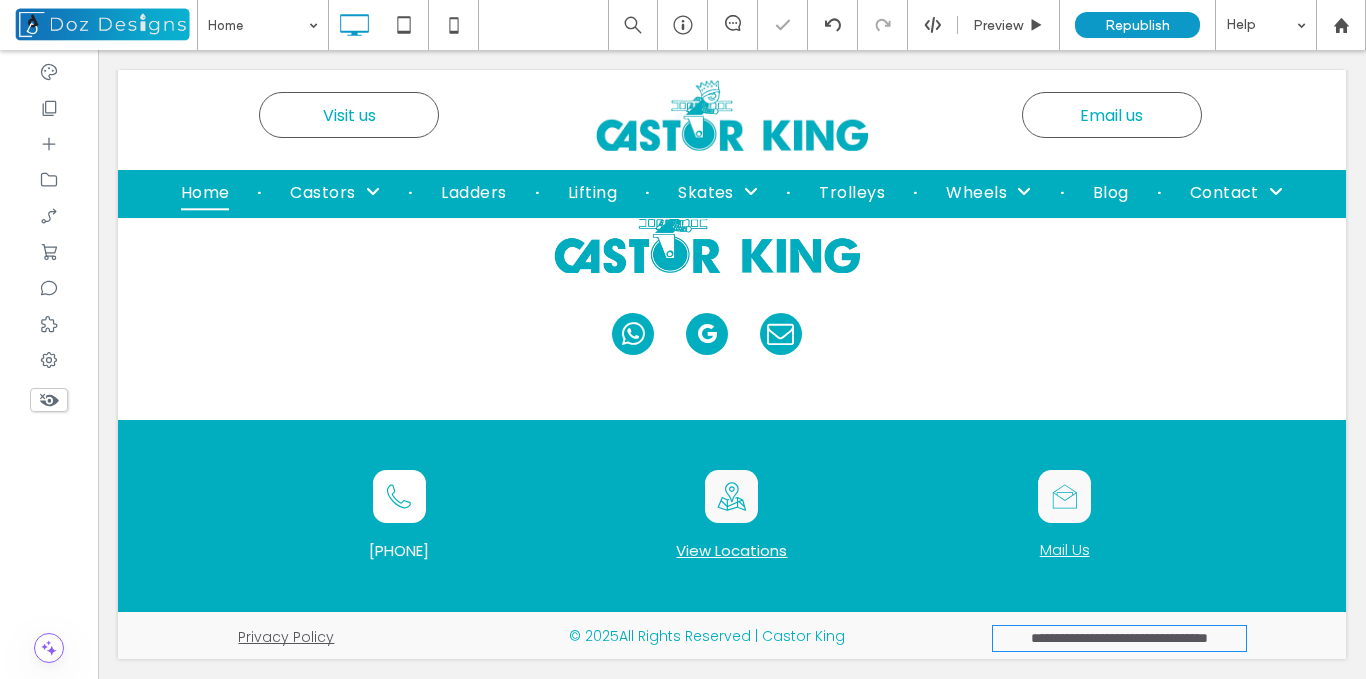 scroll, scrollTop: 7056, scrollLeft: 0, axis: vertical 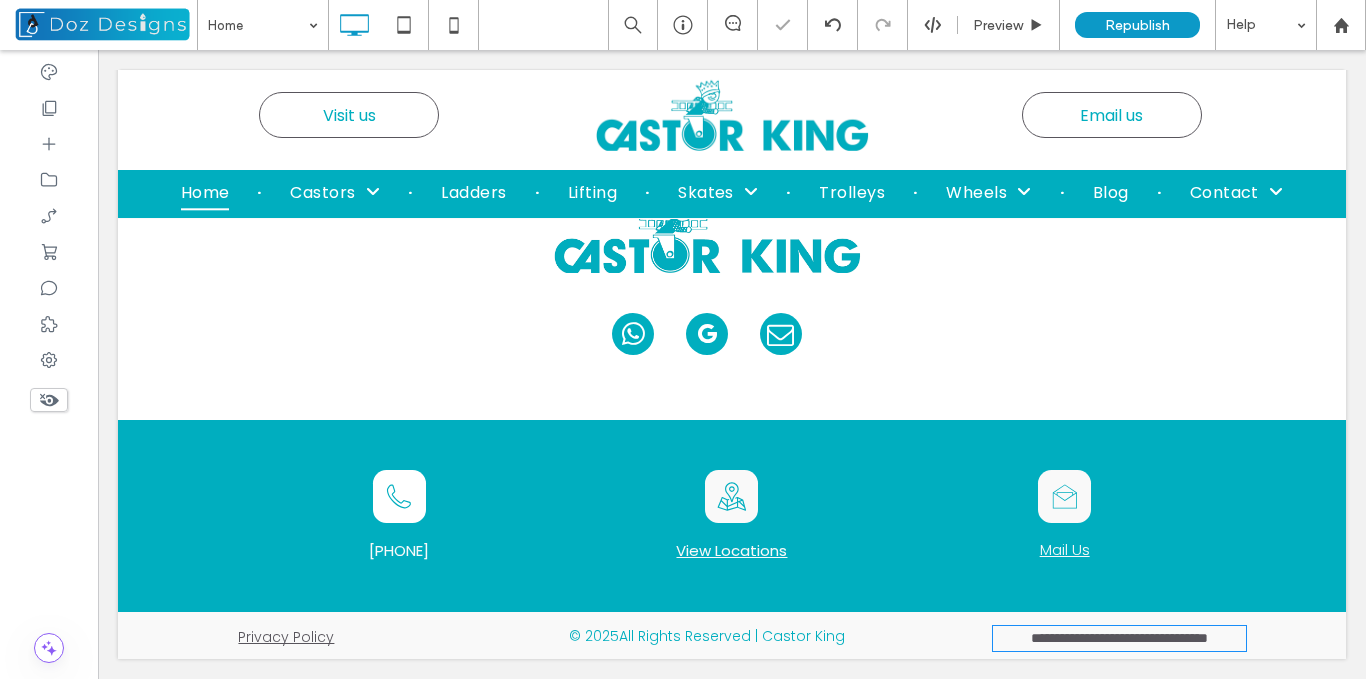 type on "*******" 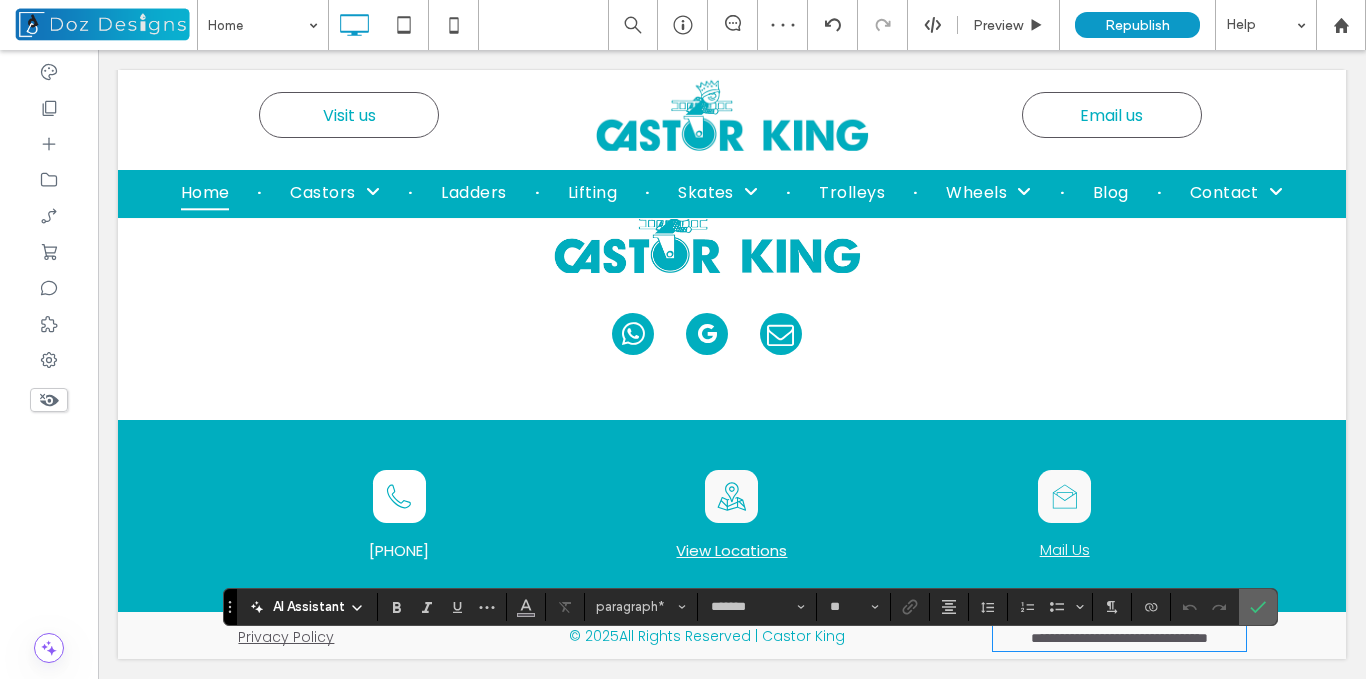 click at bounding box center (1258, 607) 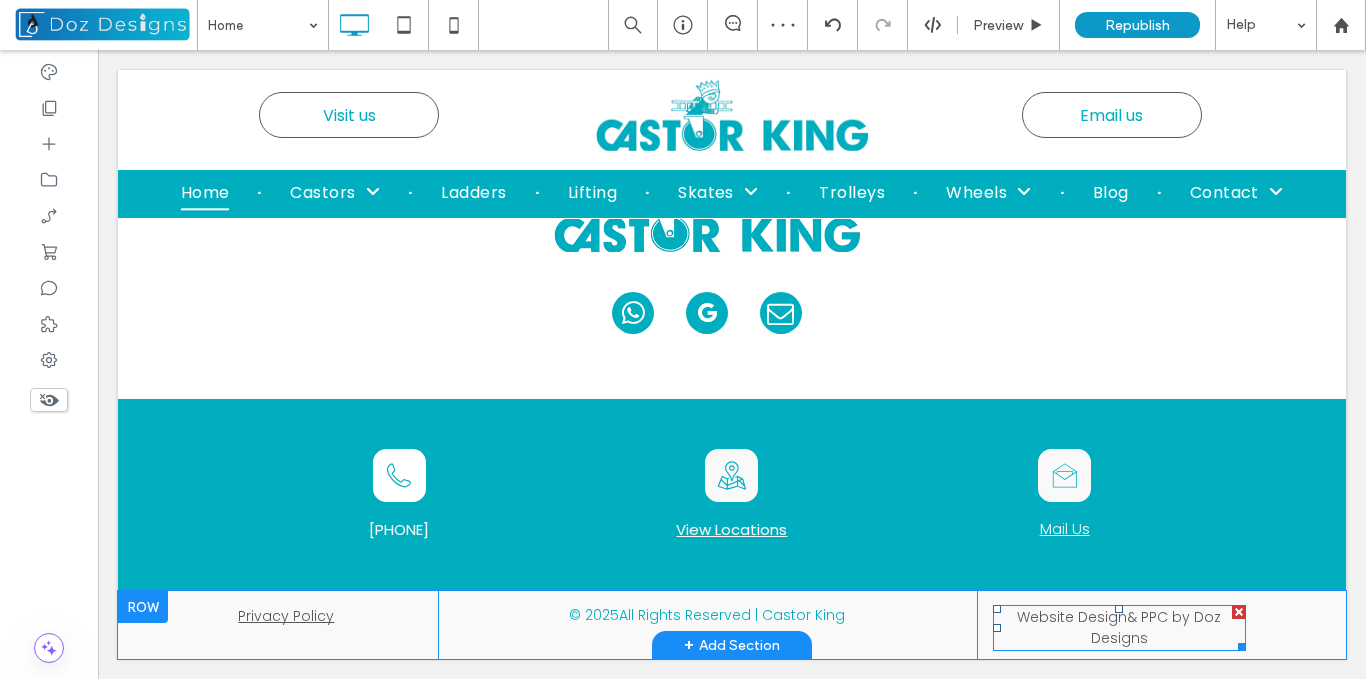 click on "& PPC" at bounding box center [1147, 617] 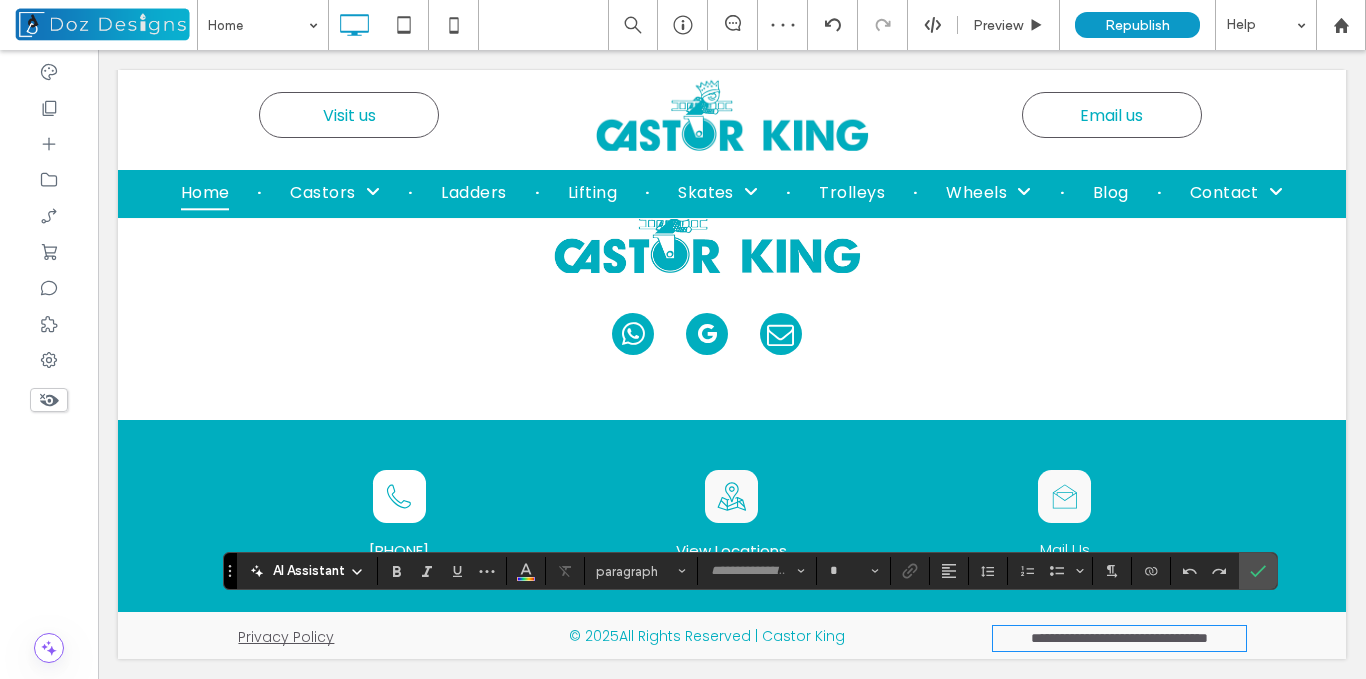 type on "*******" 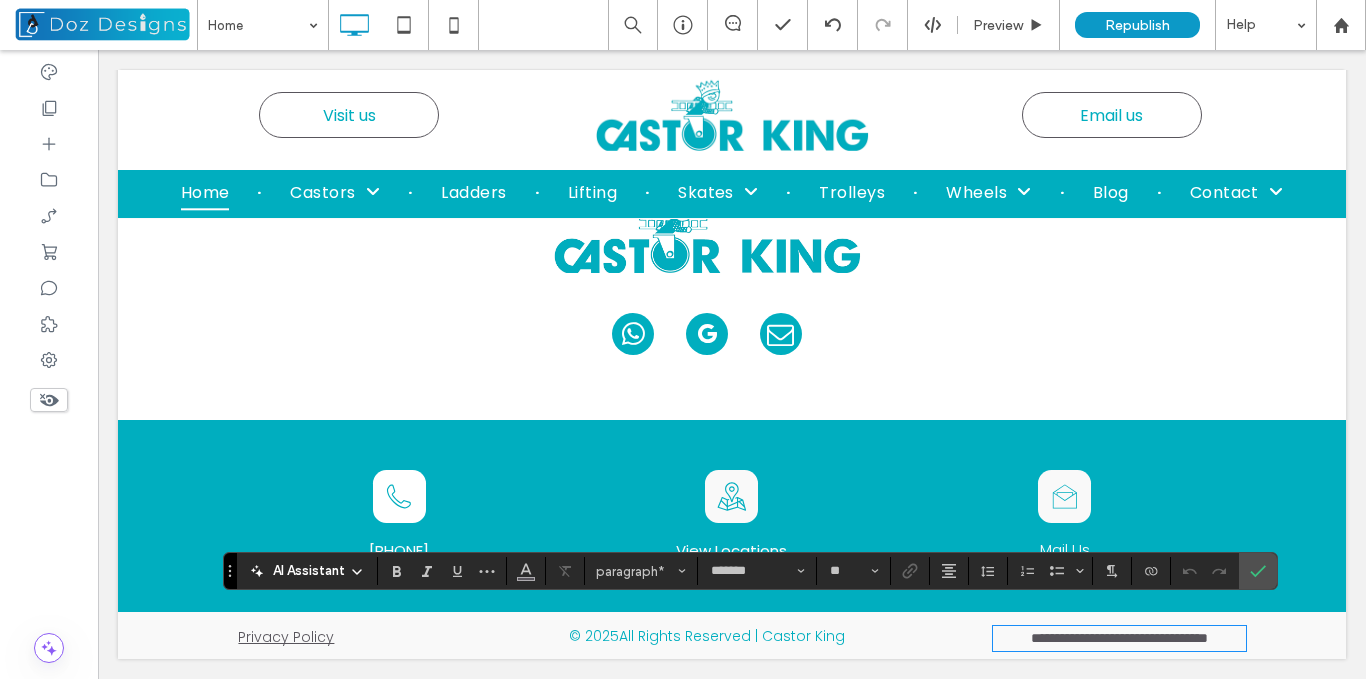 click on "*****" at bounding box center (1117, 638) 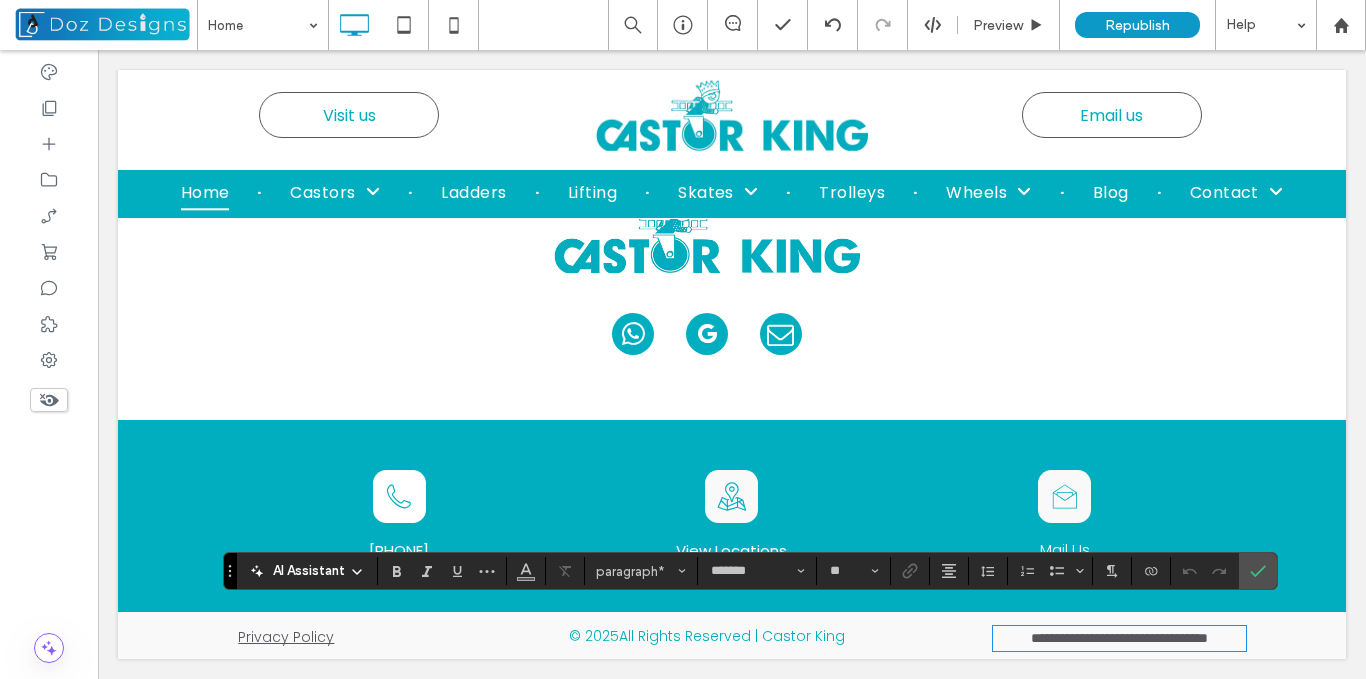 click on "**********" at bounding box center (1172, 638) 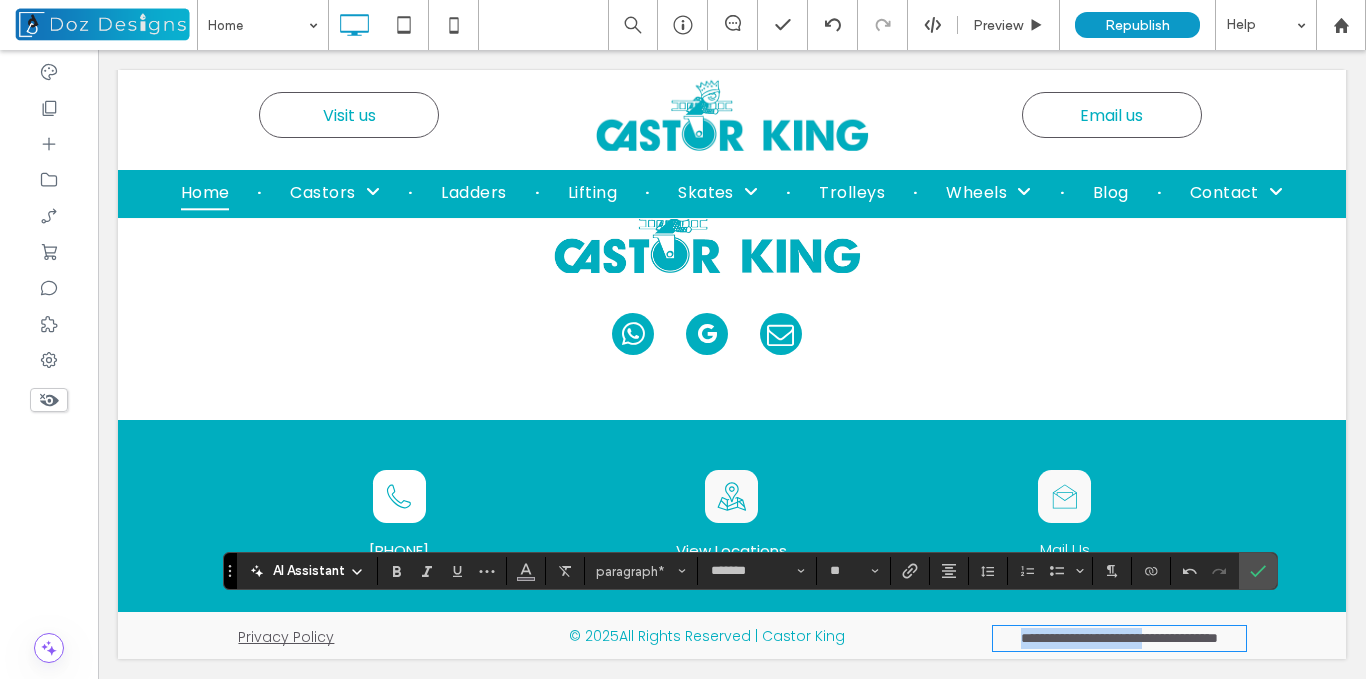 drag, startPoint x: 1172, startPoint y: 617, endPoint x: 989, endPoint y: 616, distance: 183.00273 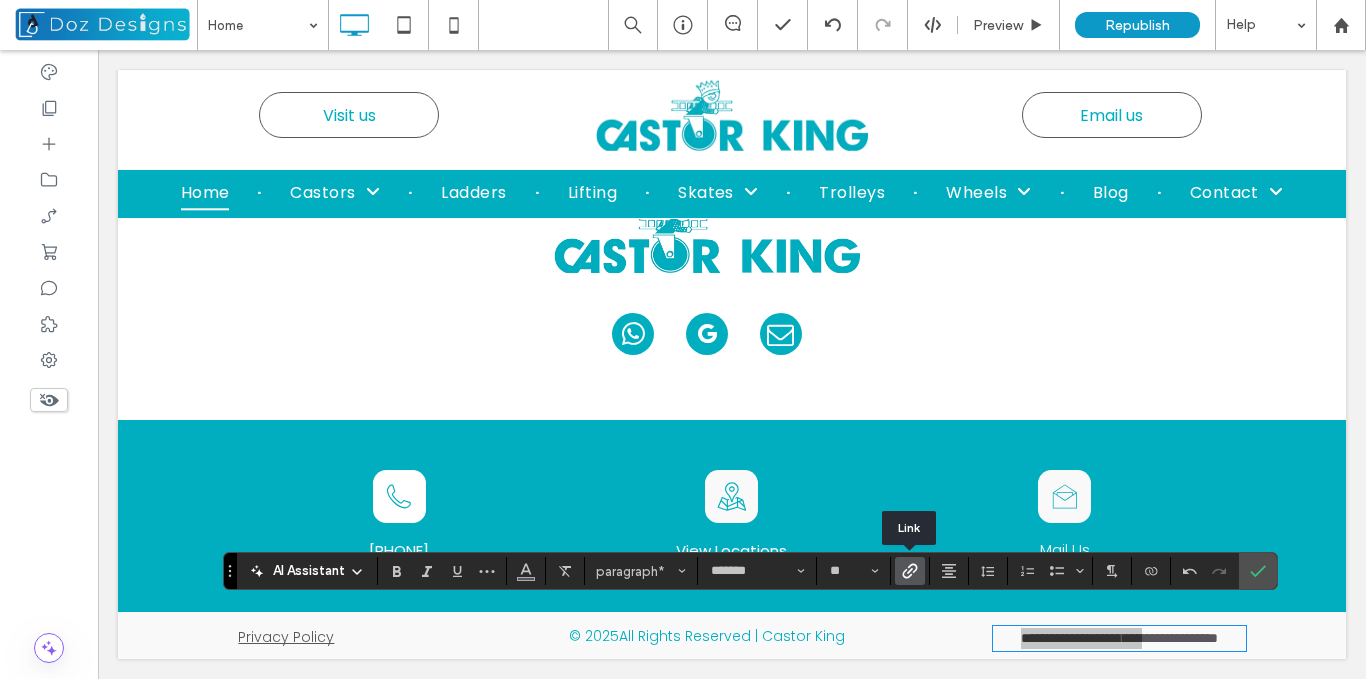 click 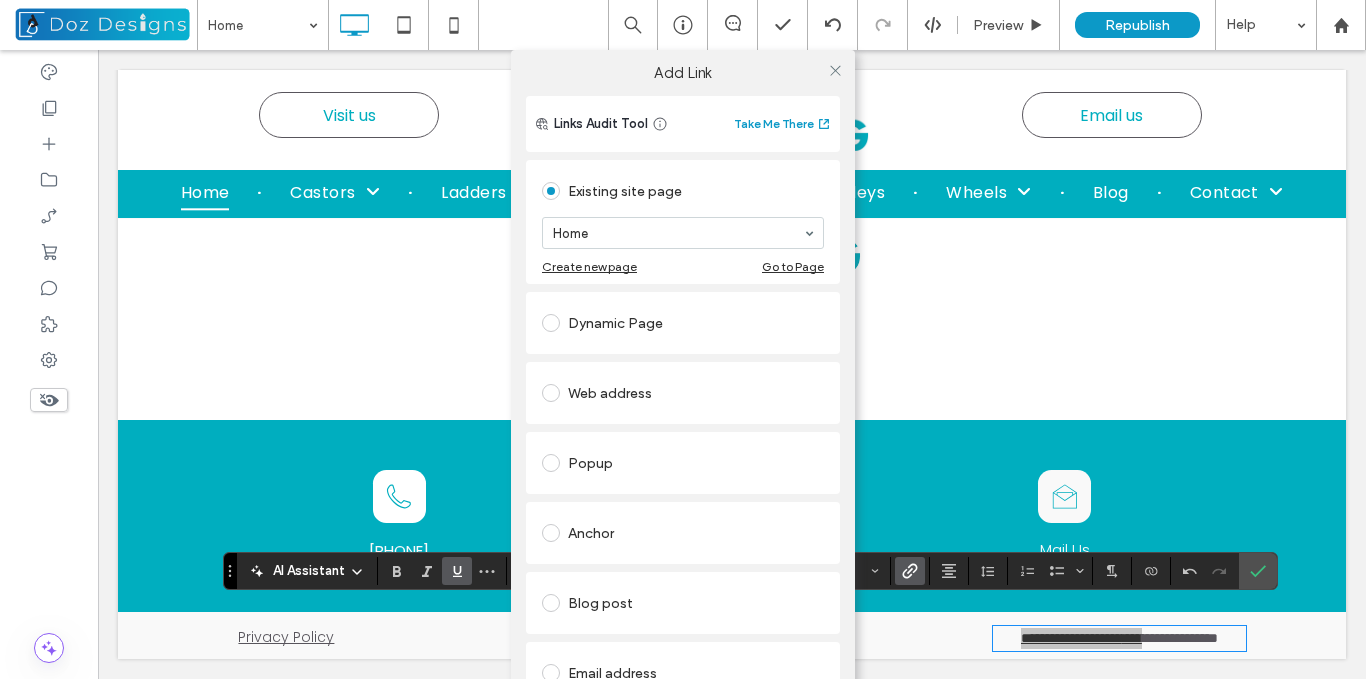 click on "Web address" at bounding box center [683, 393] 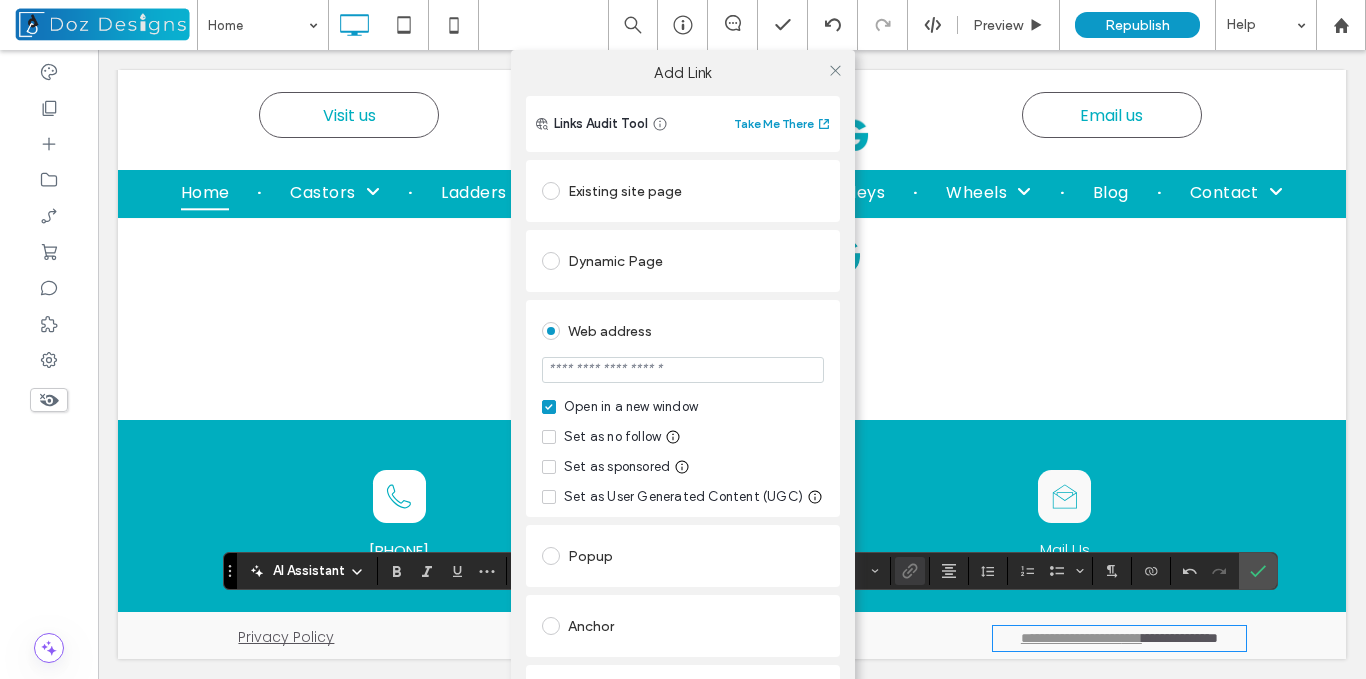 click at bounding box center (683, 370) 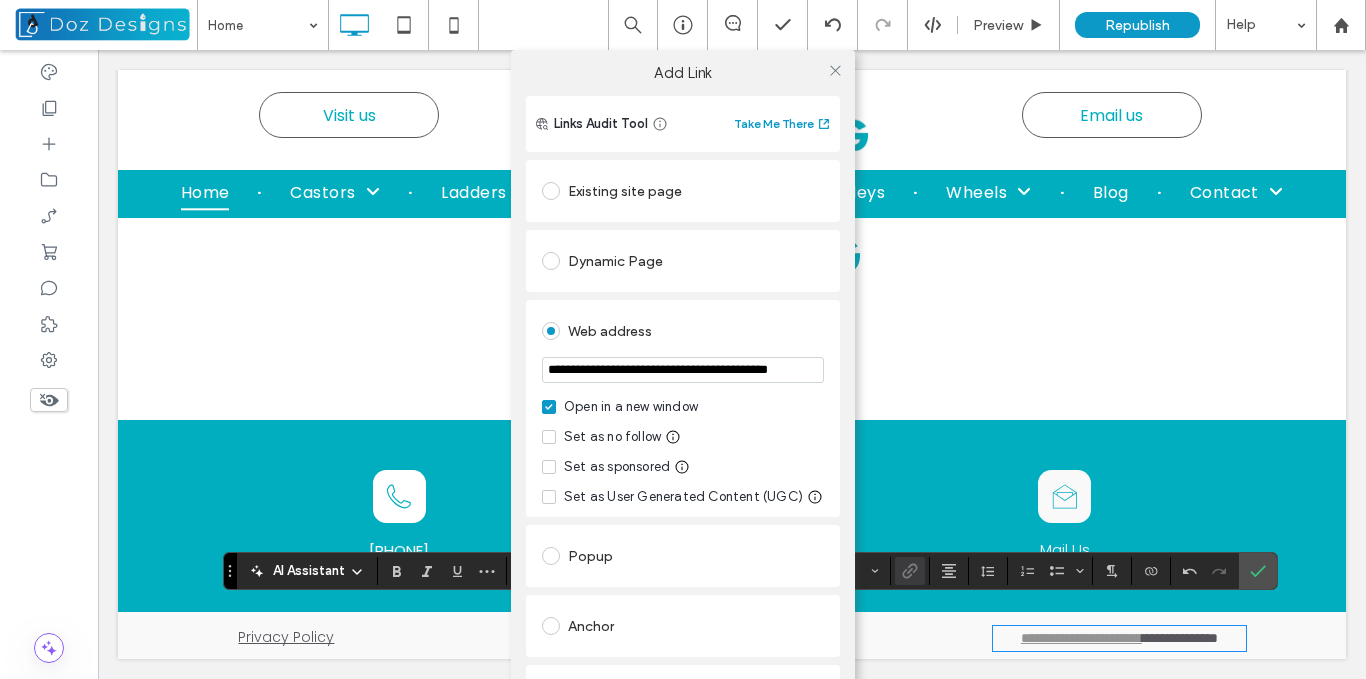 scroll, scrollTop: 0, scrollLeft: 46, axis: horizontal 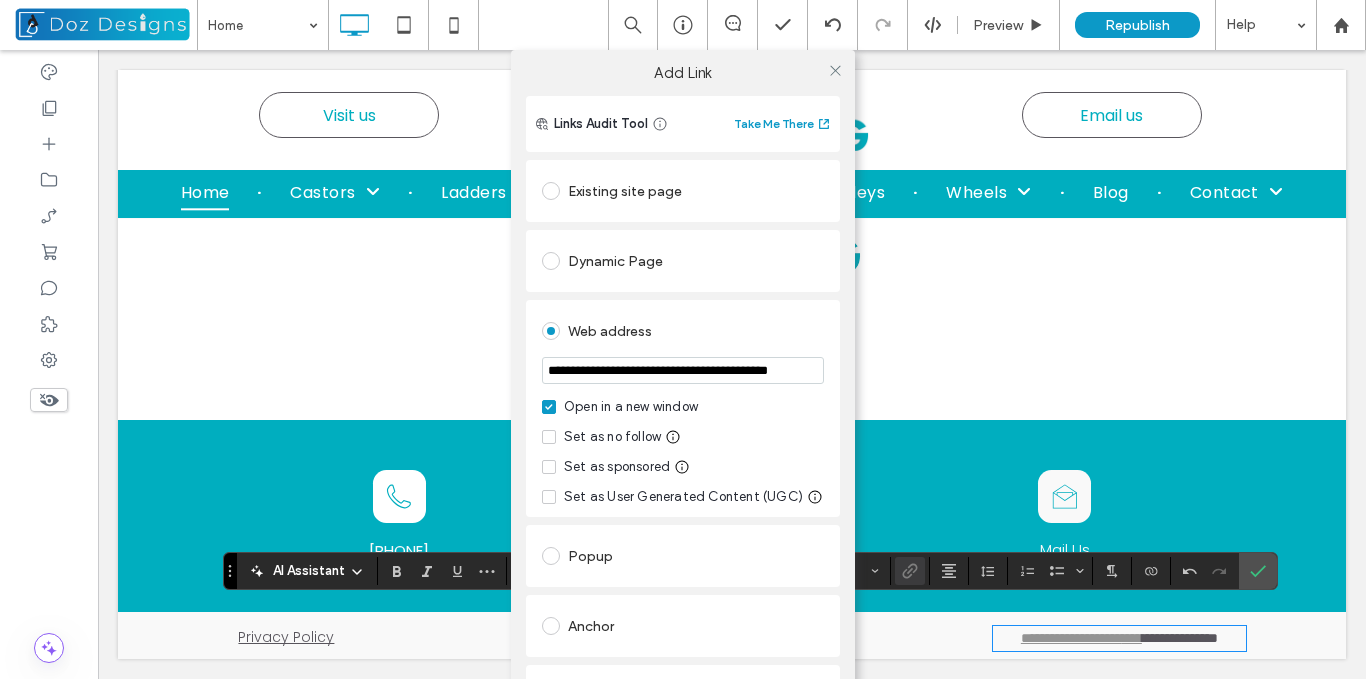 type on "**********" 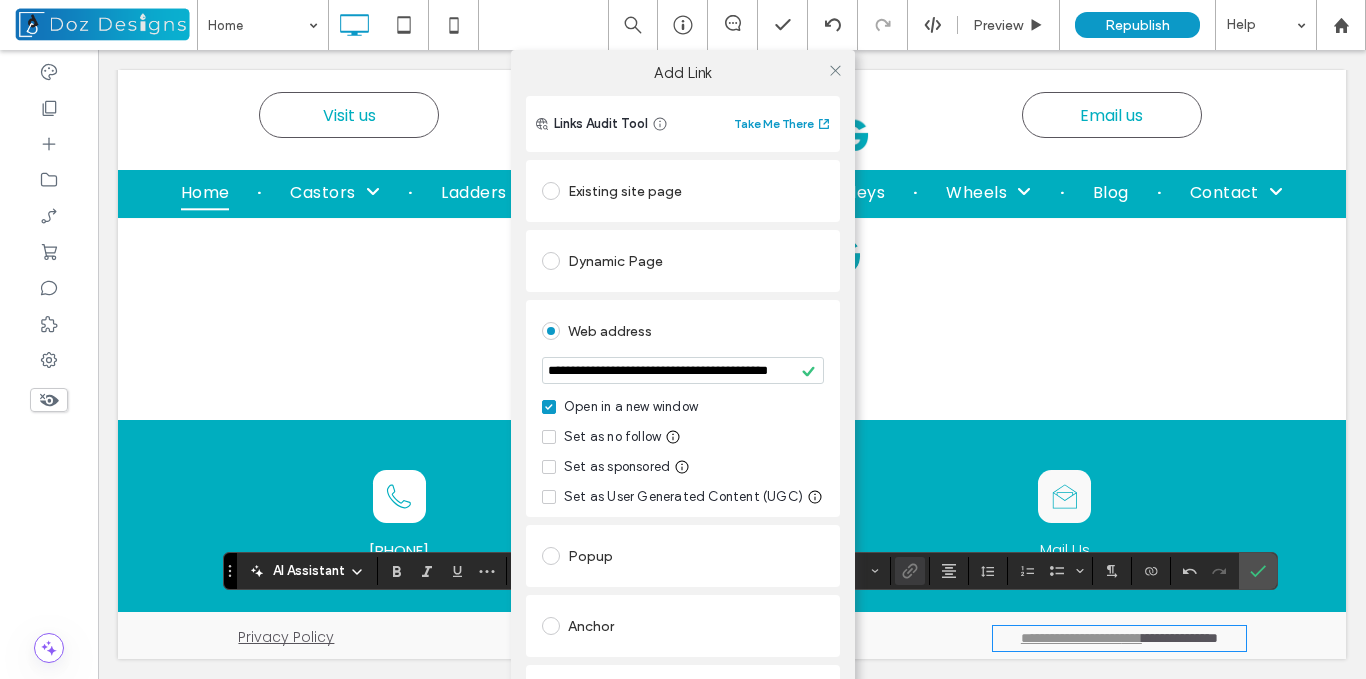 click on "**********" at bounding box center [683, 389] 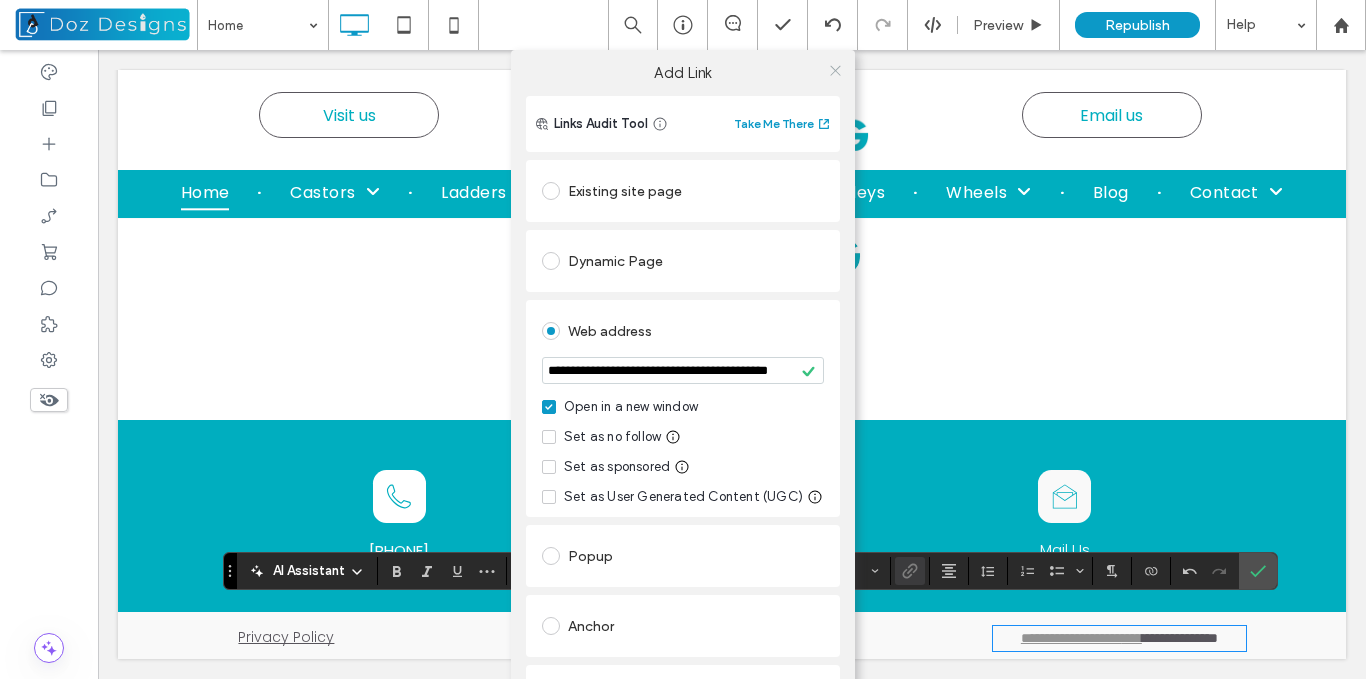 click 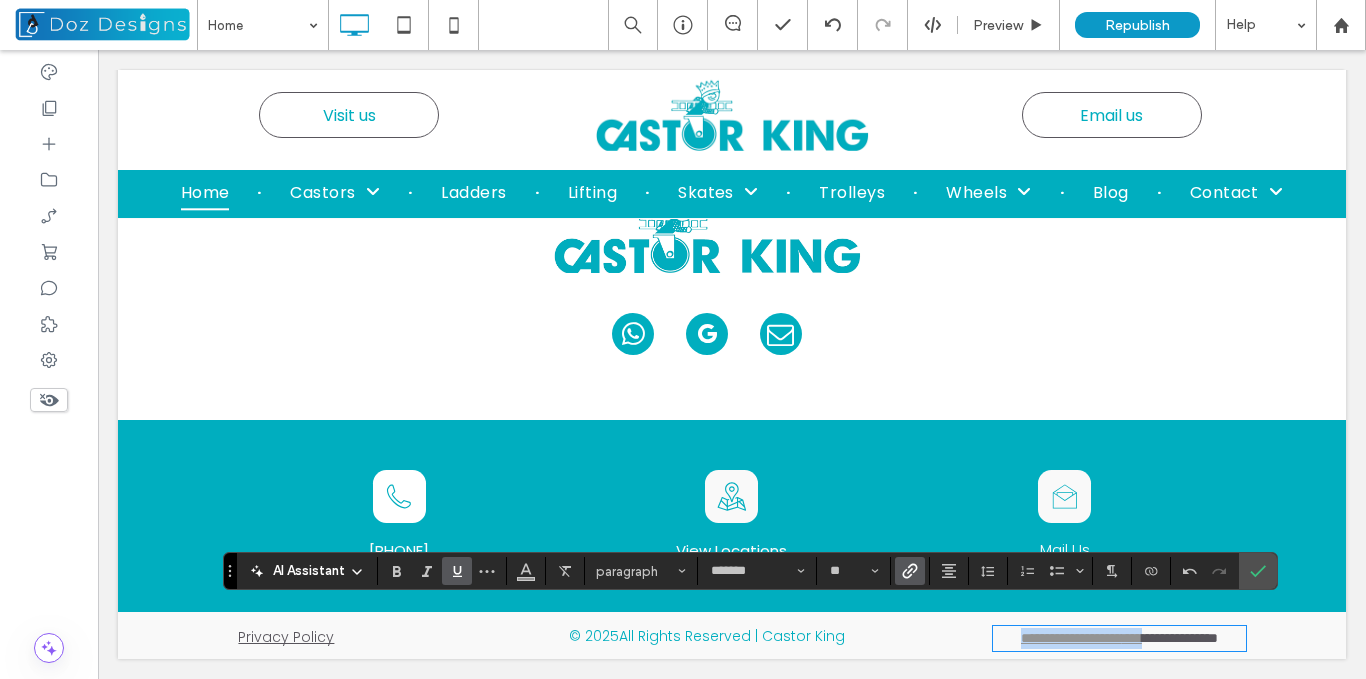 drag, startPoint x: 1167, startPoint y: 616, endPoint x: 975, endPoint y: 617, distance: 192.00261 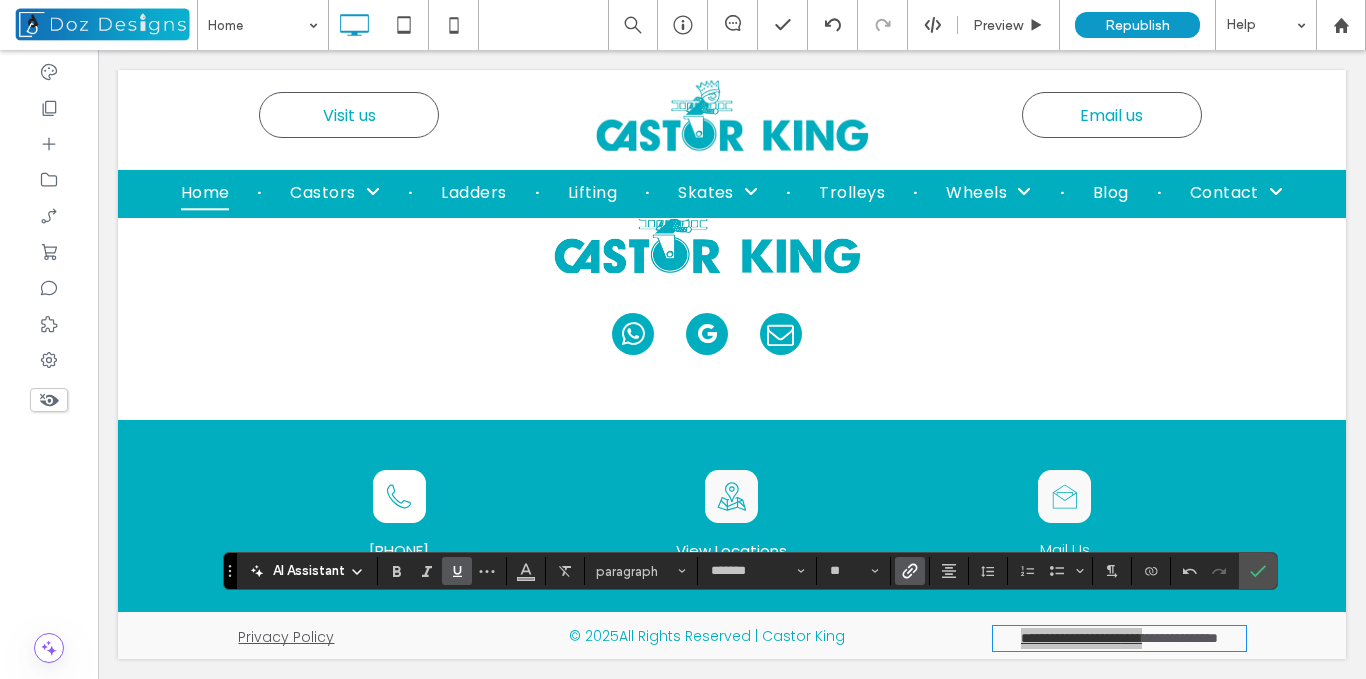 click 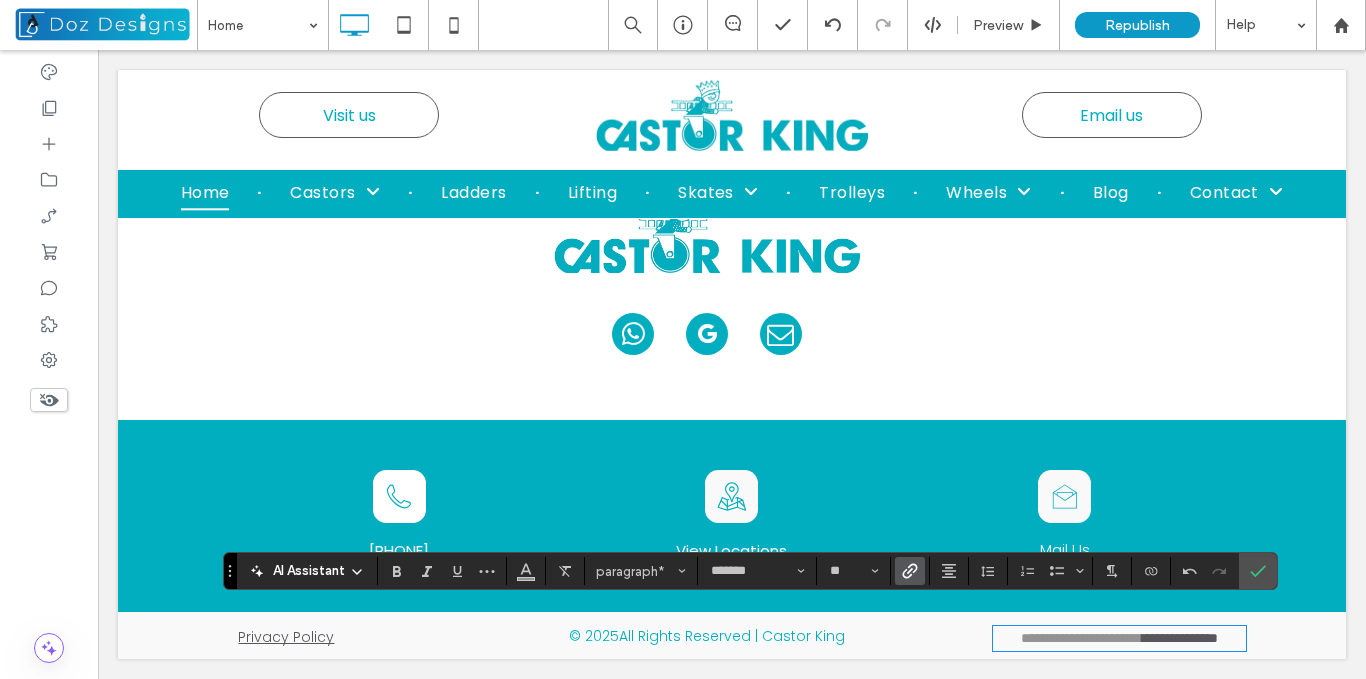 click on "**********" at bounding box center (1182, 638) 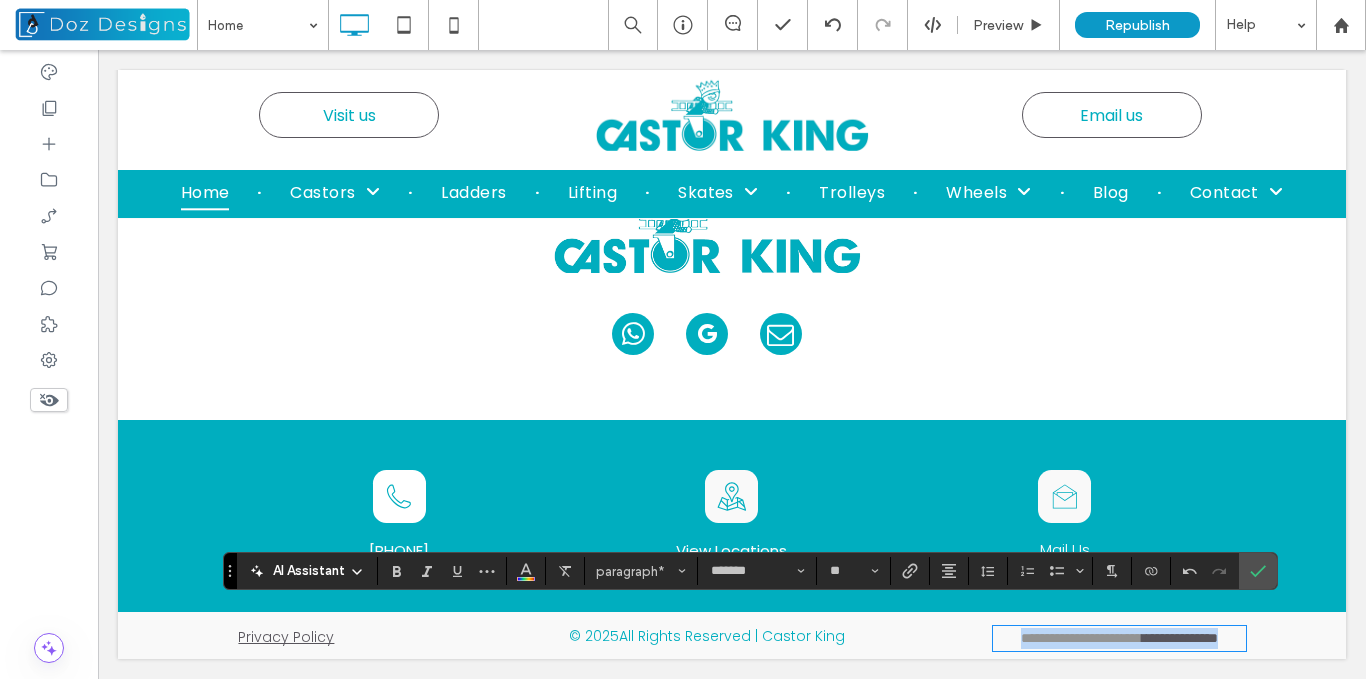 drag, startPoint x: 1147, startPoint y: 639, endPoint x: 952, endPoint y: 612, distance: 196.86035 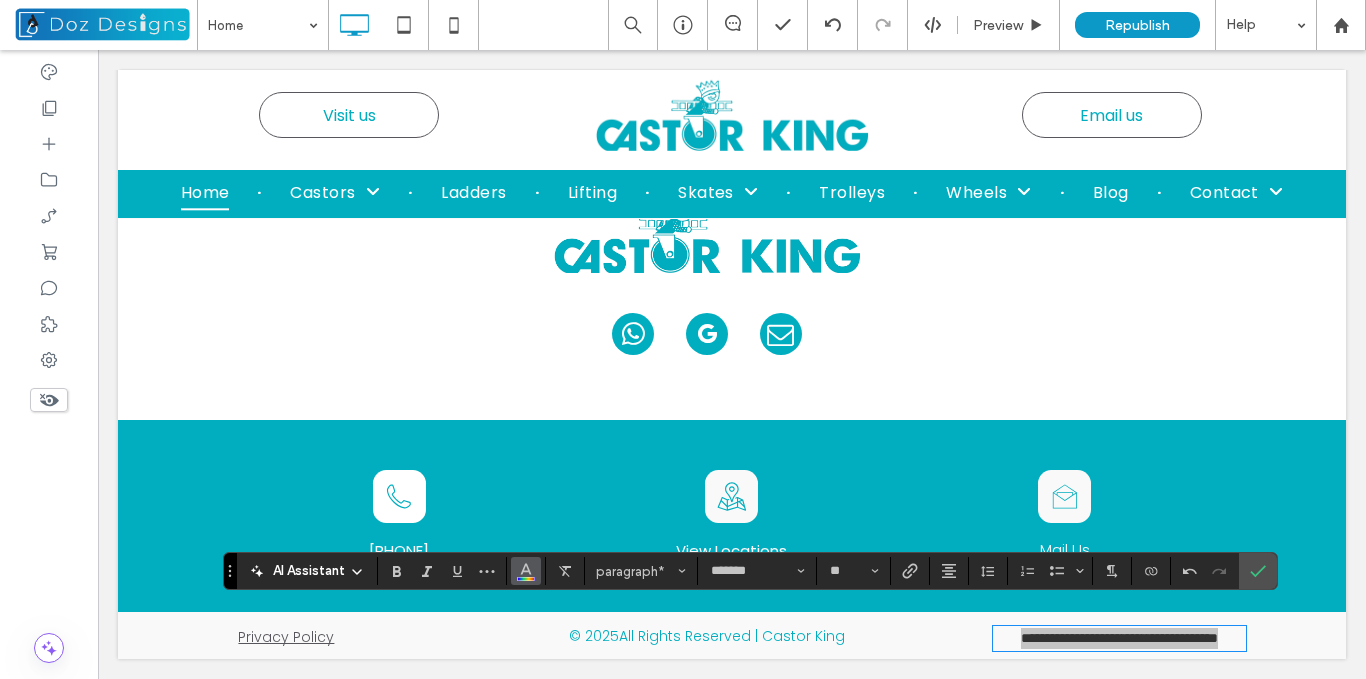 click 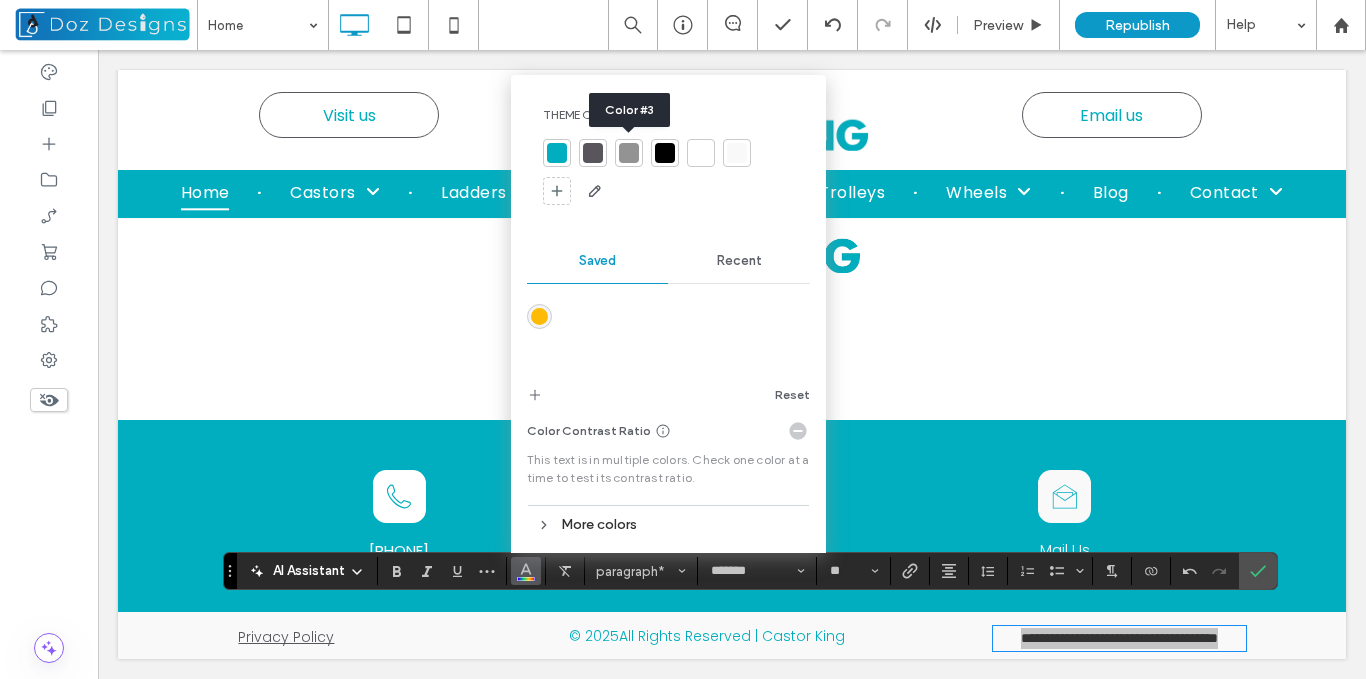 click at bounding box center [629, 153] 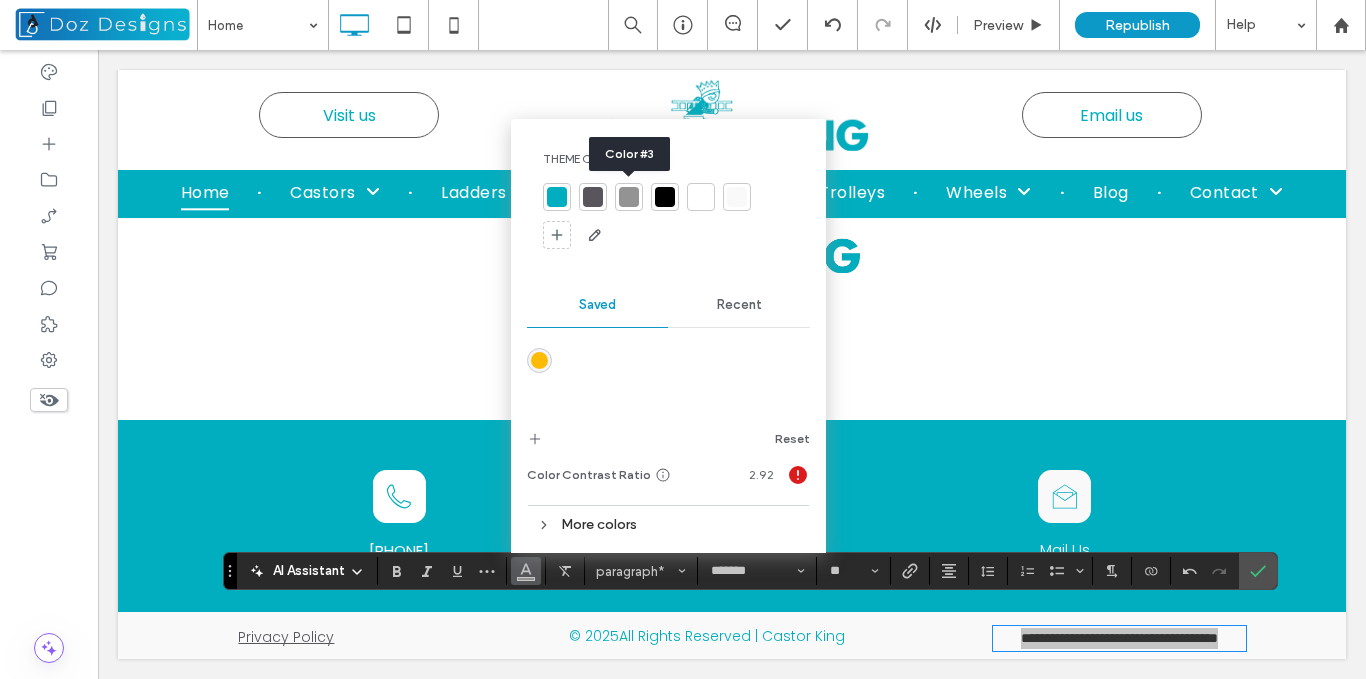 click at bounding box center (629, 197) 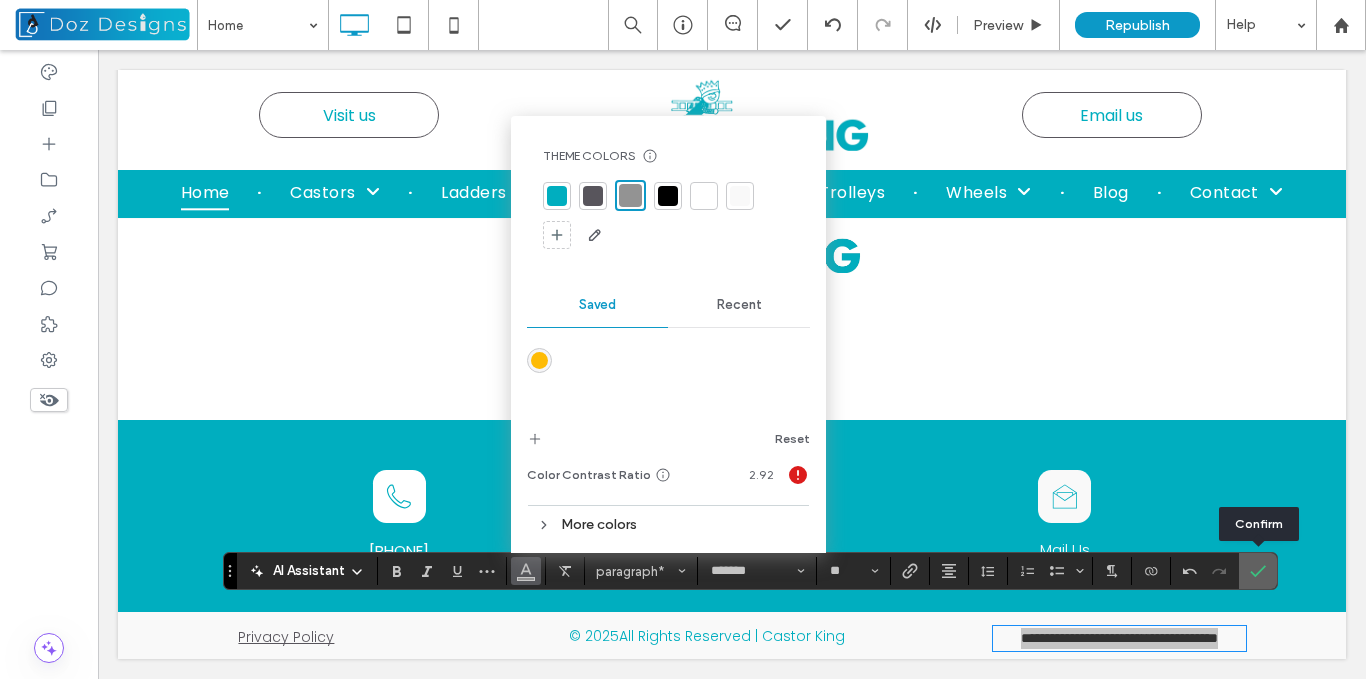 click 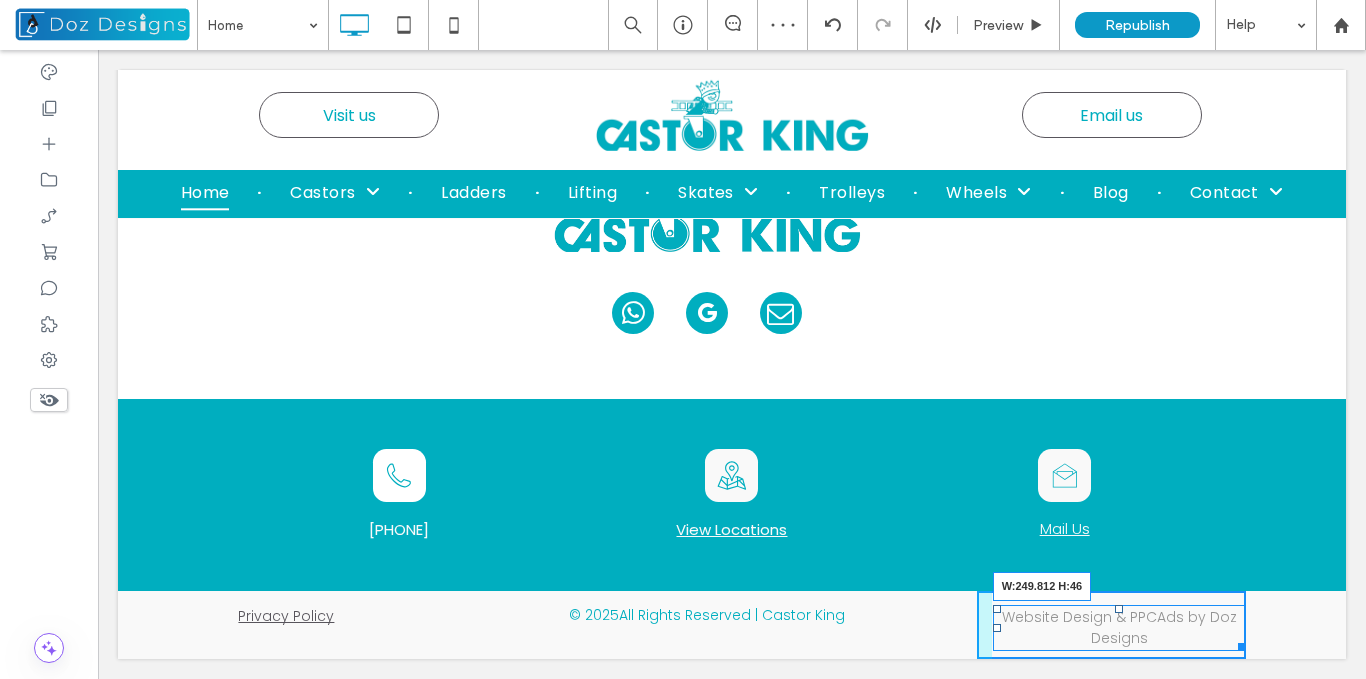 drag, startPoint x: 1227, startPoint y: 643, endPoint x: 1339, endPoint y: 694, distance: 123.065025 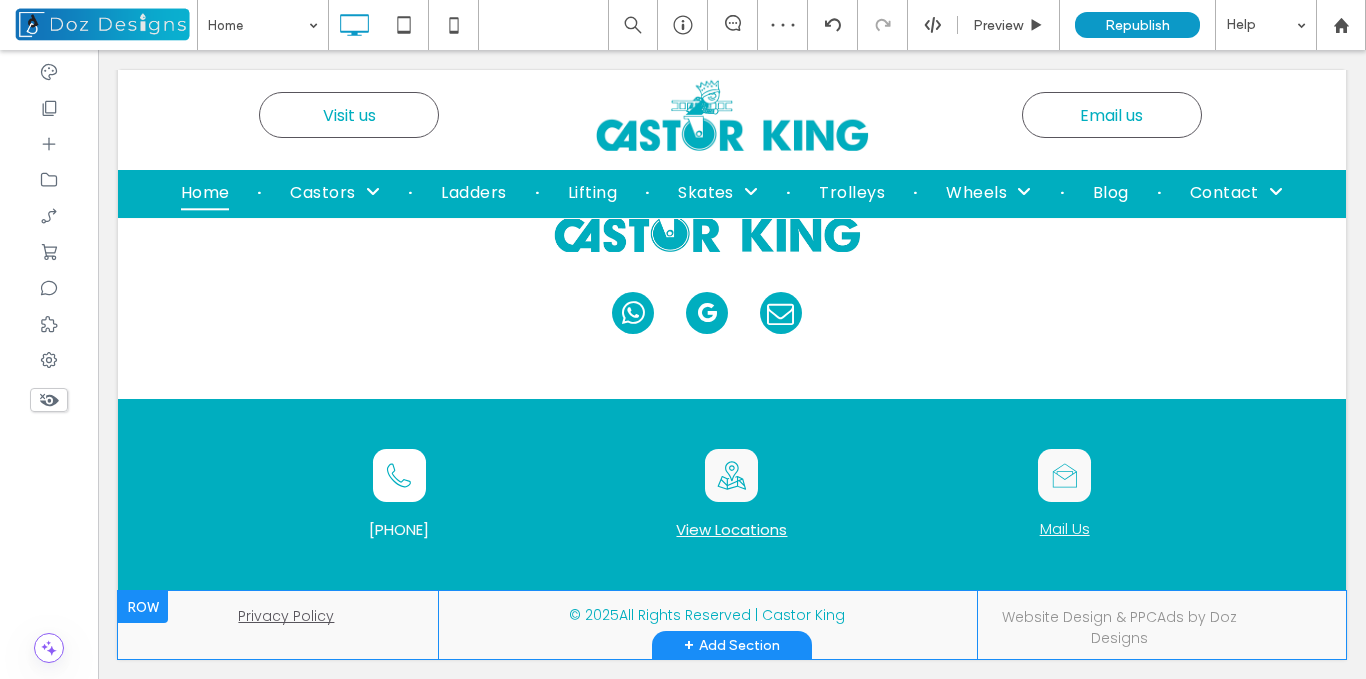 click at bounding box center [143, 607] 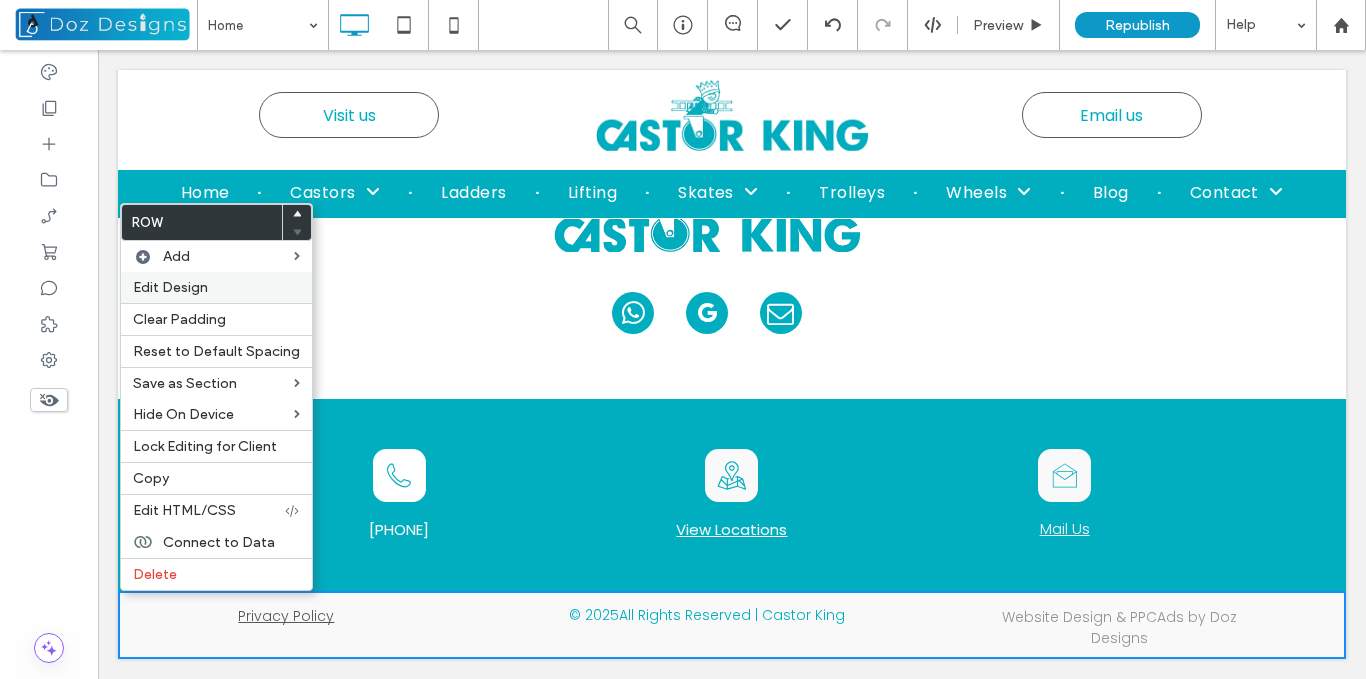 click on "Edit Design" at bounding box center [170, 287] 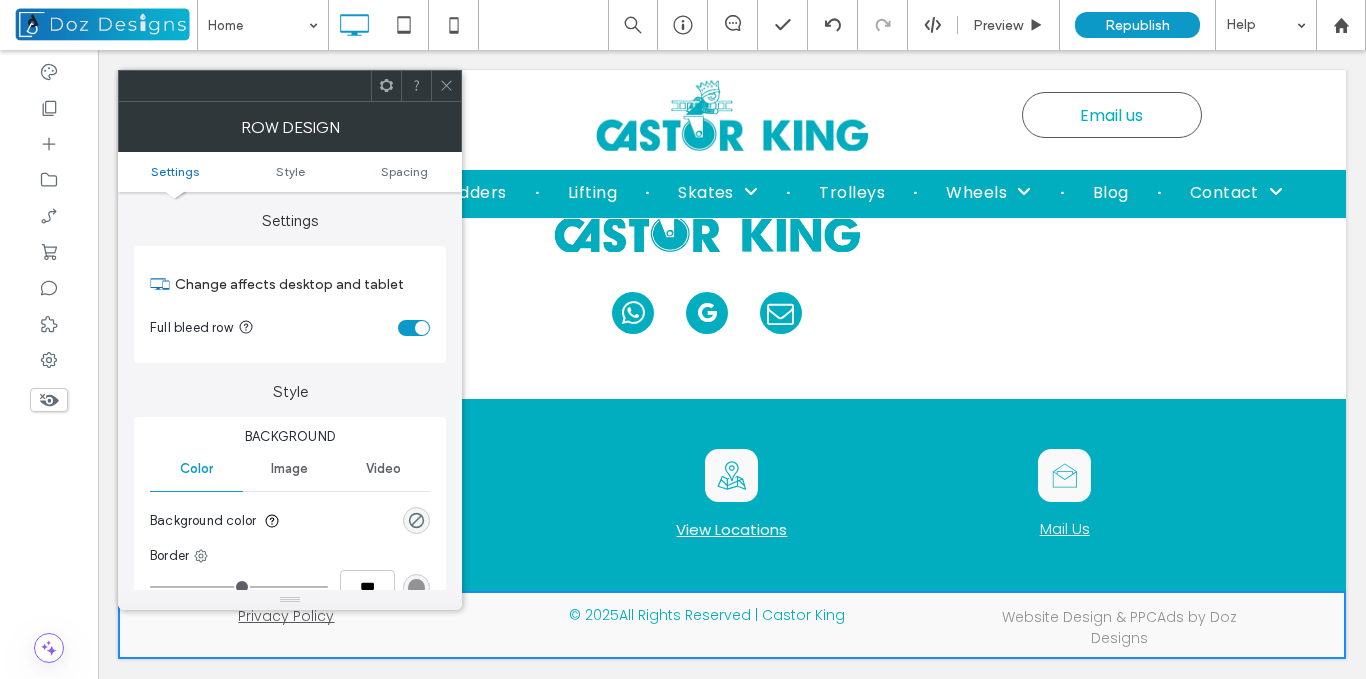 click at bounding box center [446, 86] 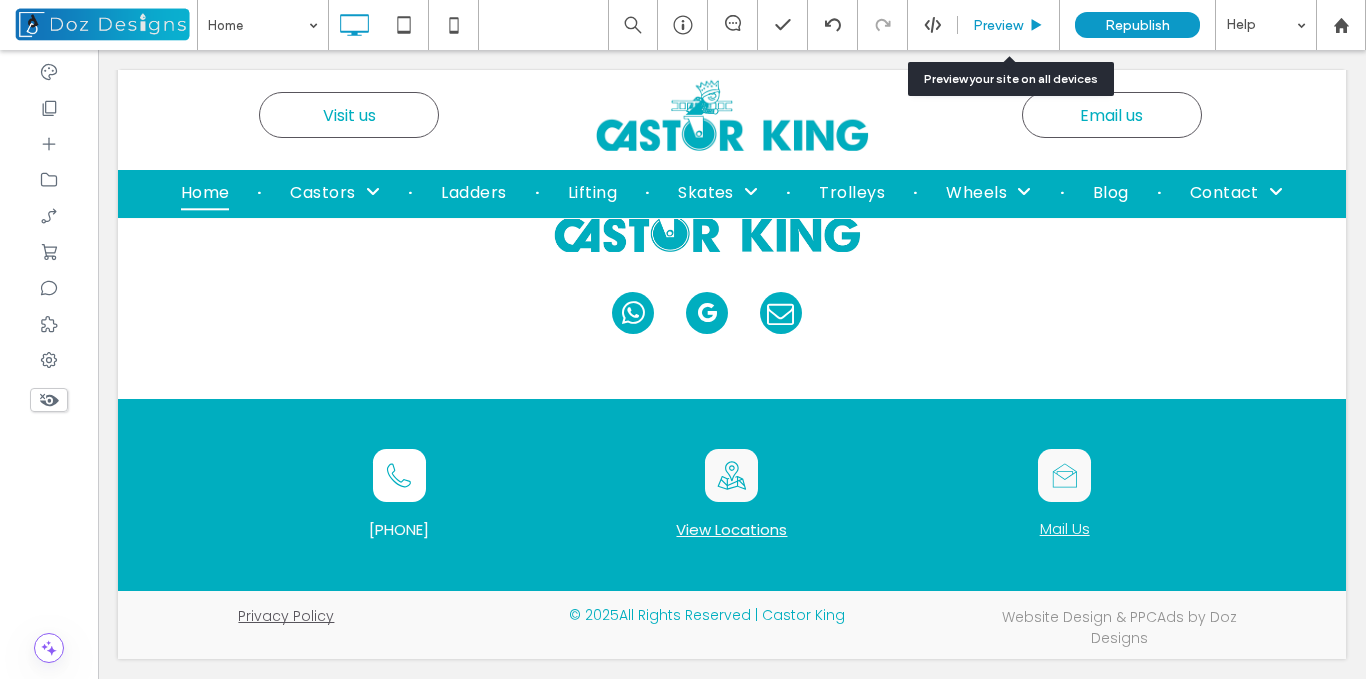 click on "Preview" at bounding box center (998, 25) 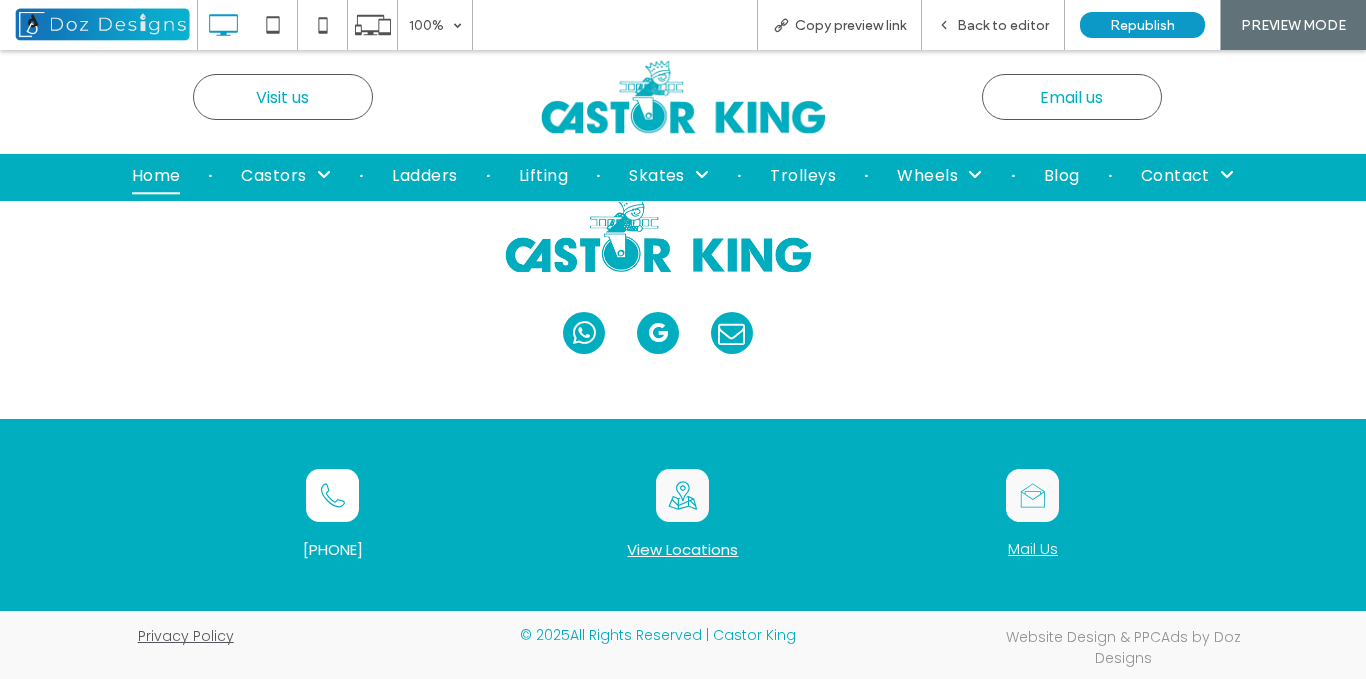 scroll, scrollTop: 7016, scrollLeft: 0, axis: vertical 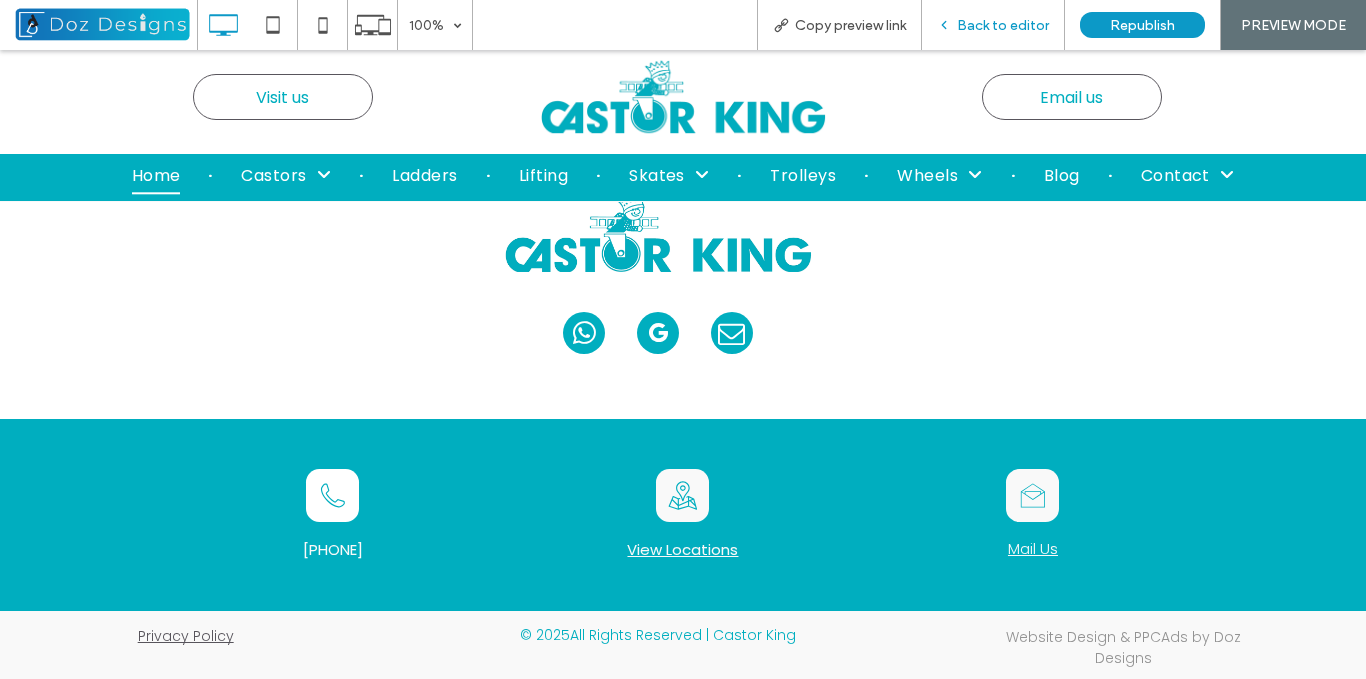 drag, startPoint x: 990, startPoint y: 15, endPoint x: 977, endPoint y: 0, distance: 19.849434 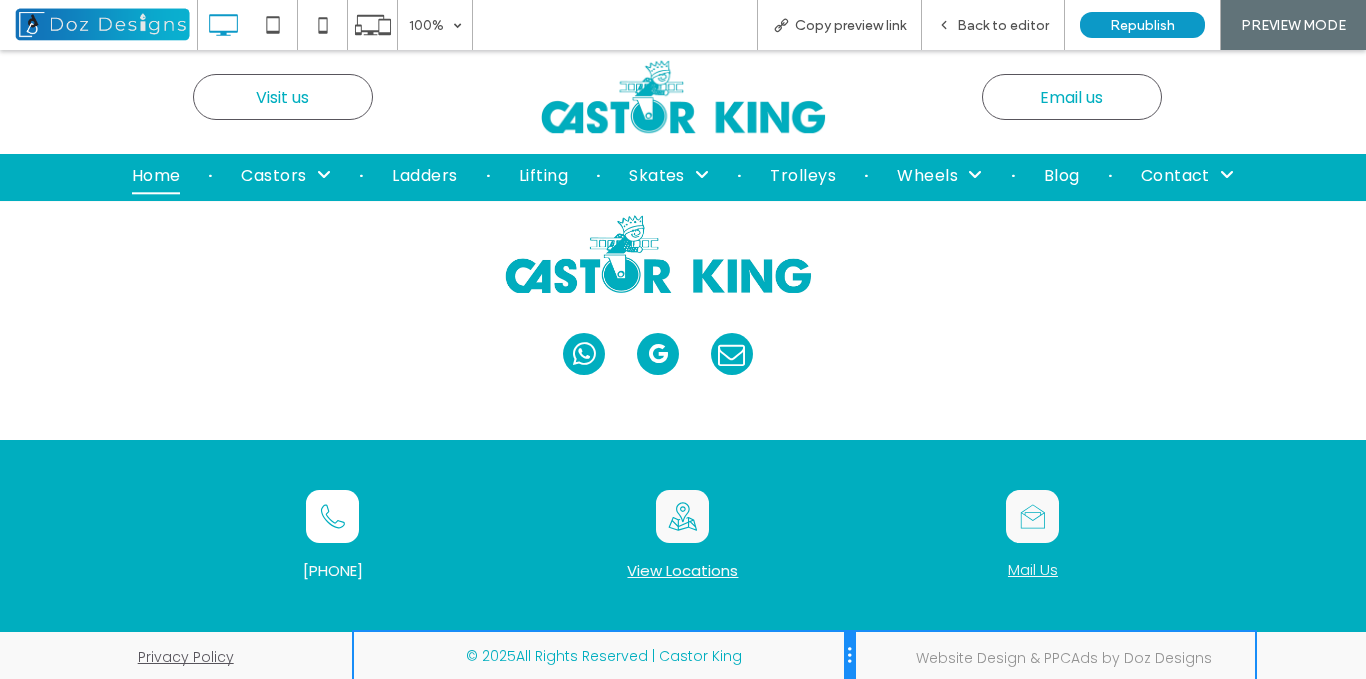 scroll, scrollTop: 6995, scrollLeft: 0, axis: vertical 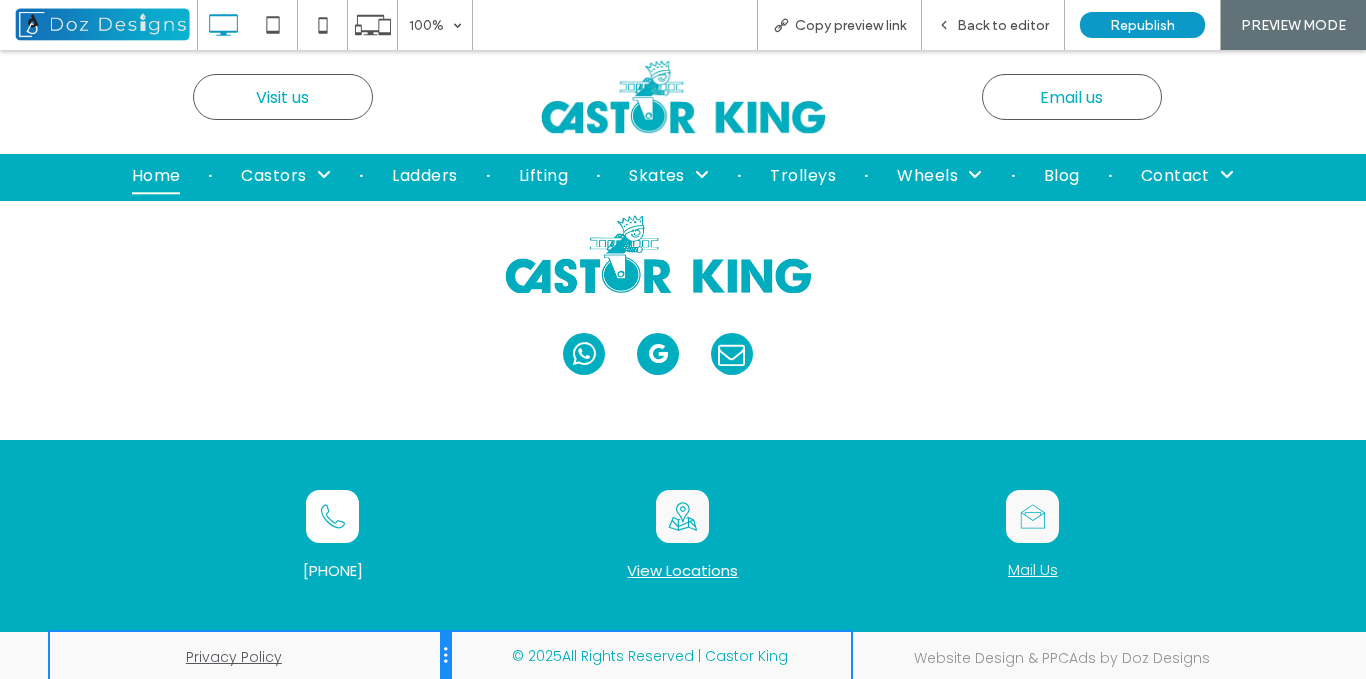 drag, startPoint x: 348, startPoint y: 660, endPoint x: 415, endPoint y: 670, distance: 67.74216 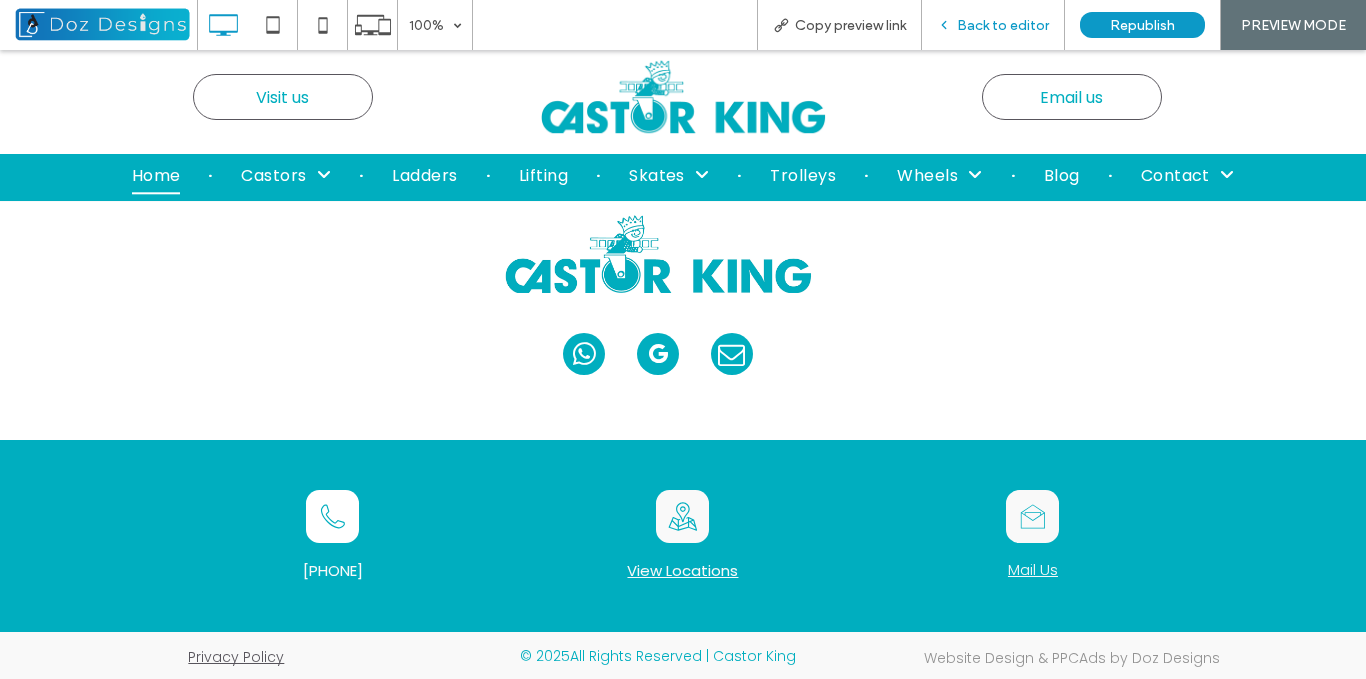 click on "Back to editor" at bounding box center (993, 25) 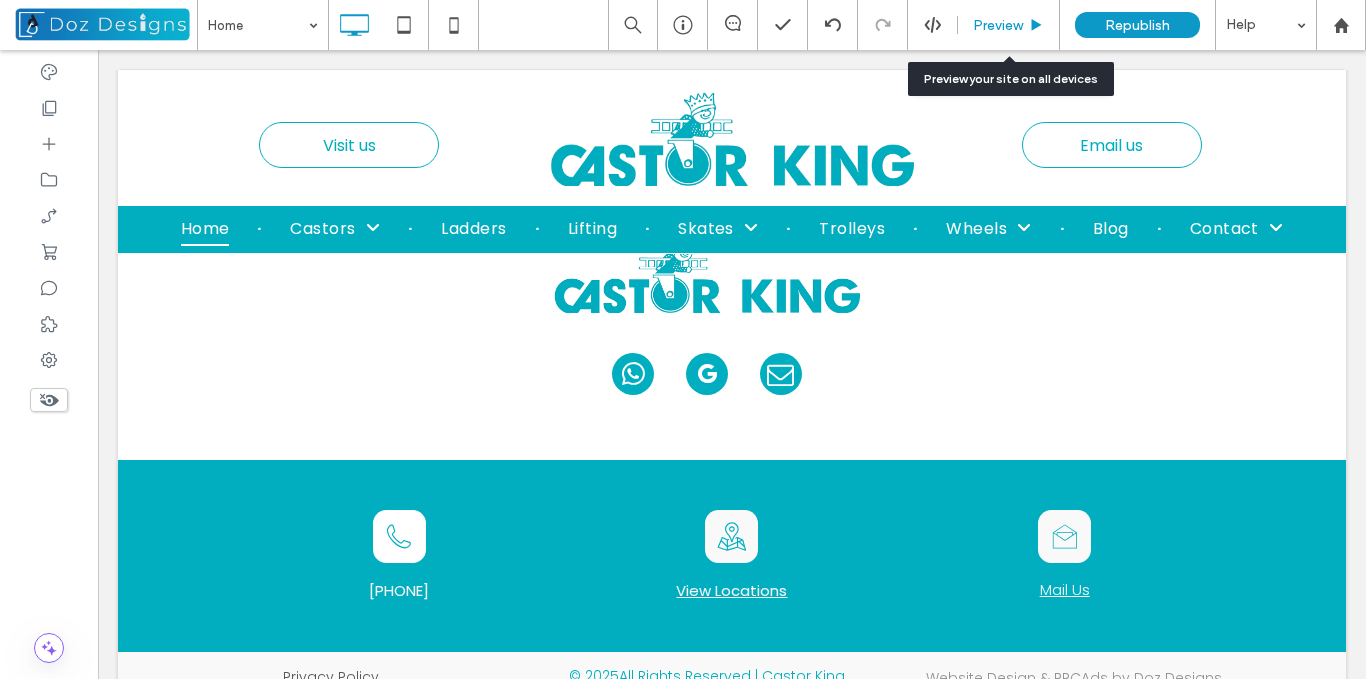 click on "Preview" at bounding box center [998, 25] 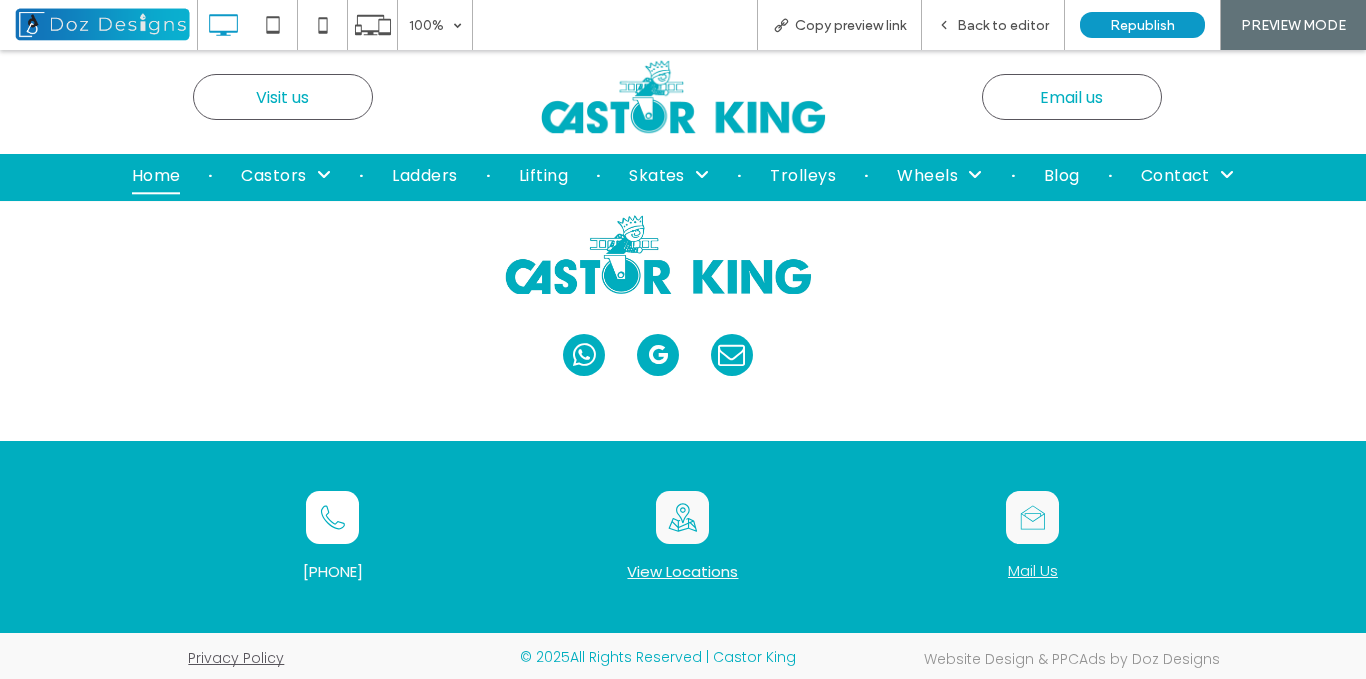 scroll, scrollTop: 7000, scrollLeft: 0, axis: vertical 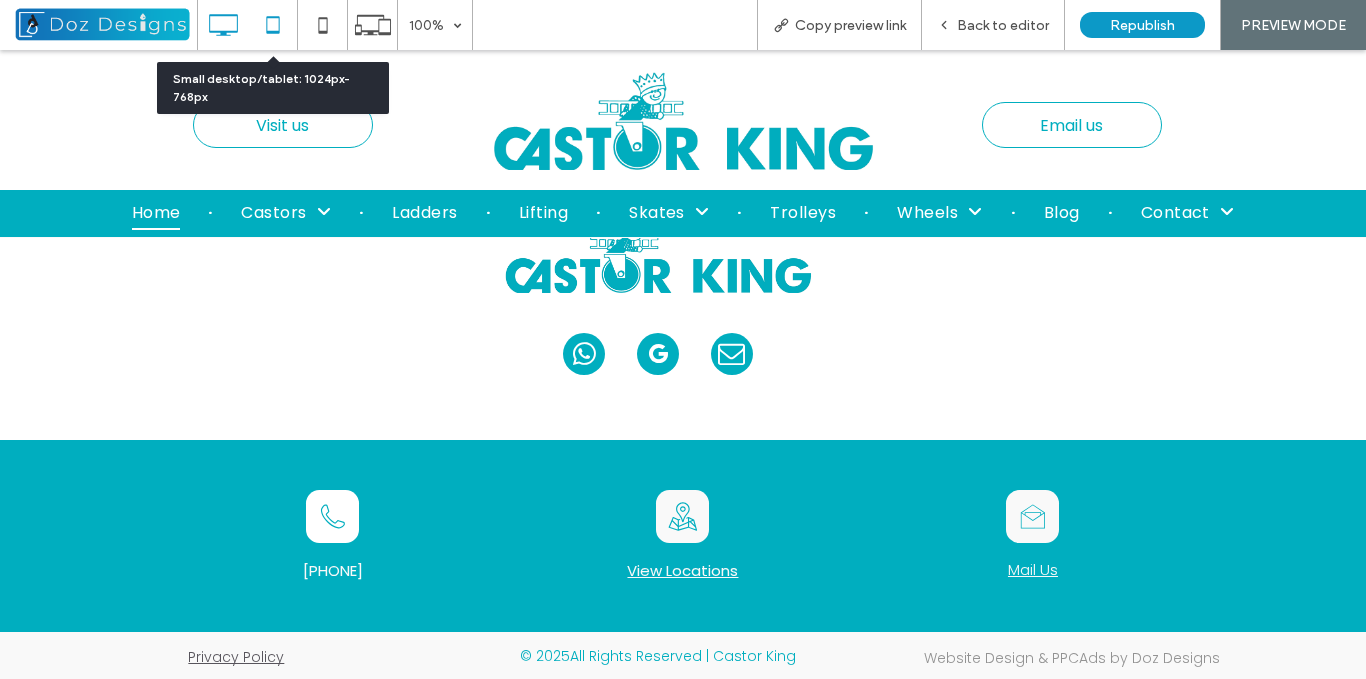 click 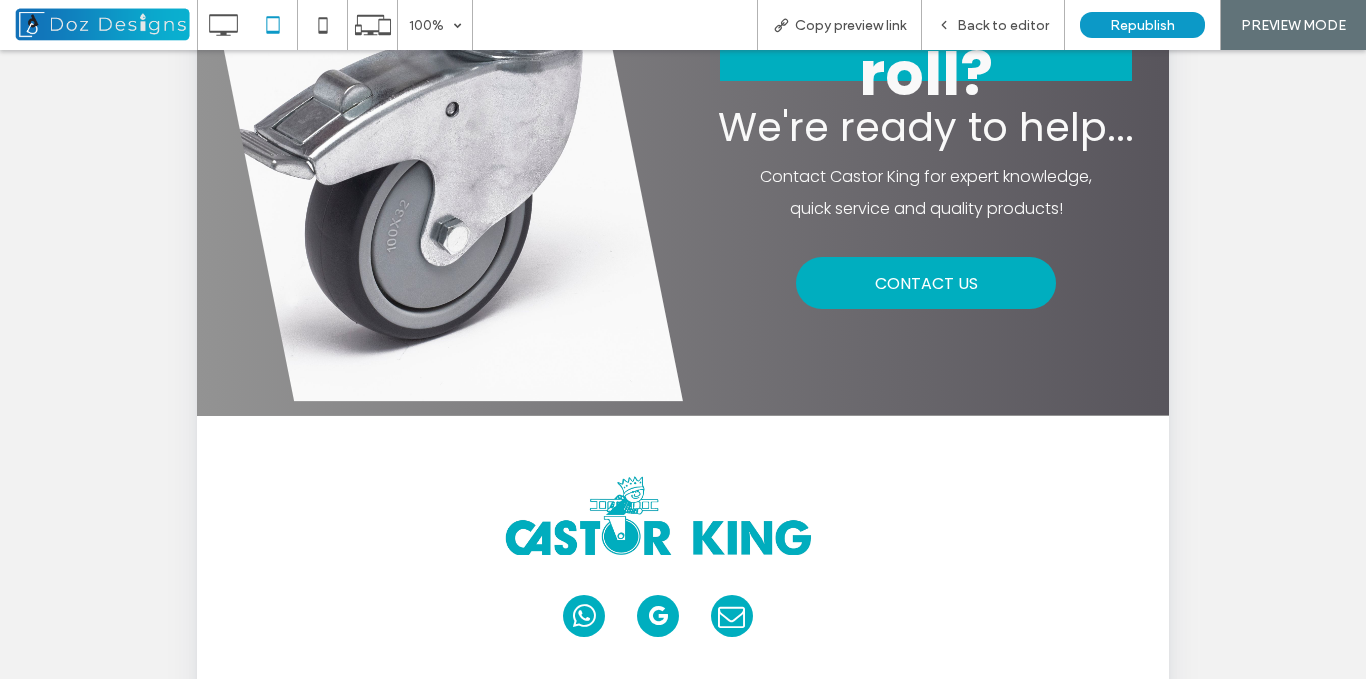 scroll, scrollTop: 500, scrollLeft: 0, axis: vertical 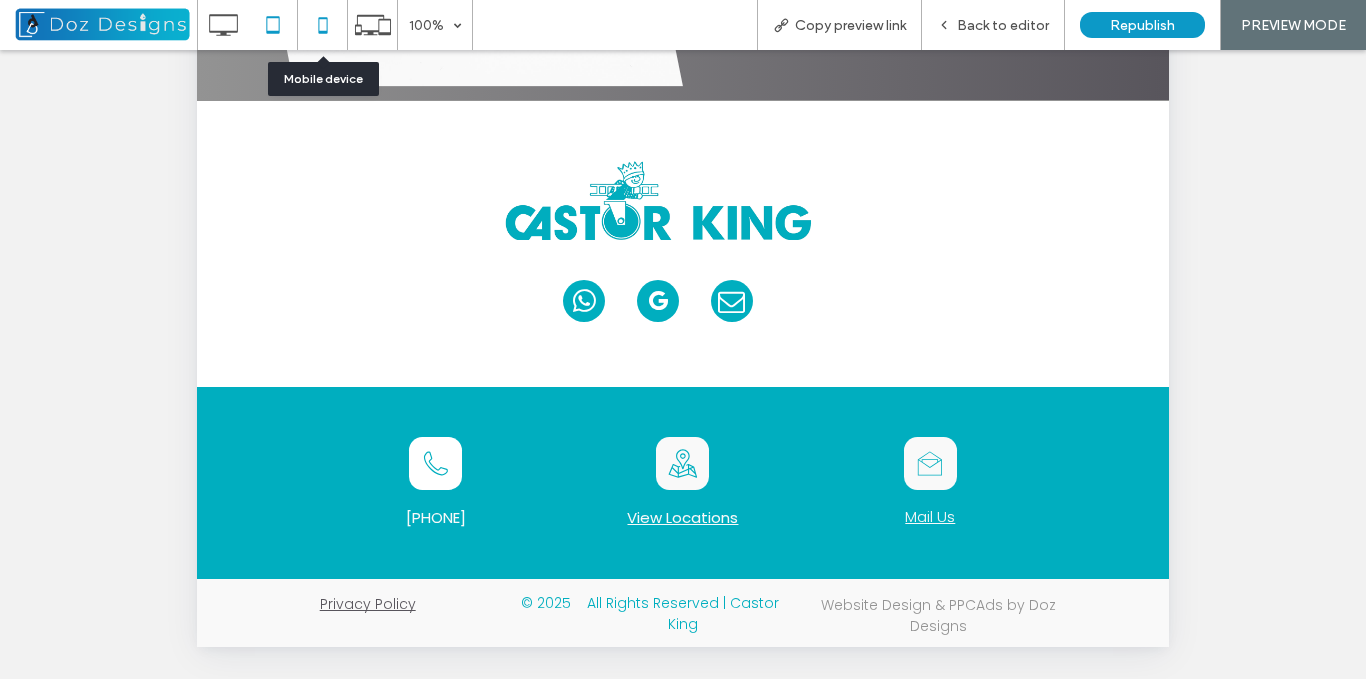 click 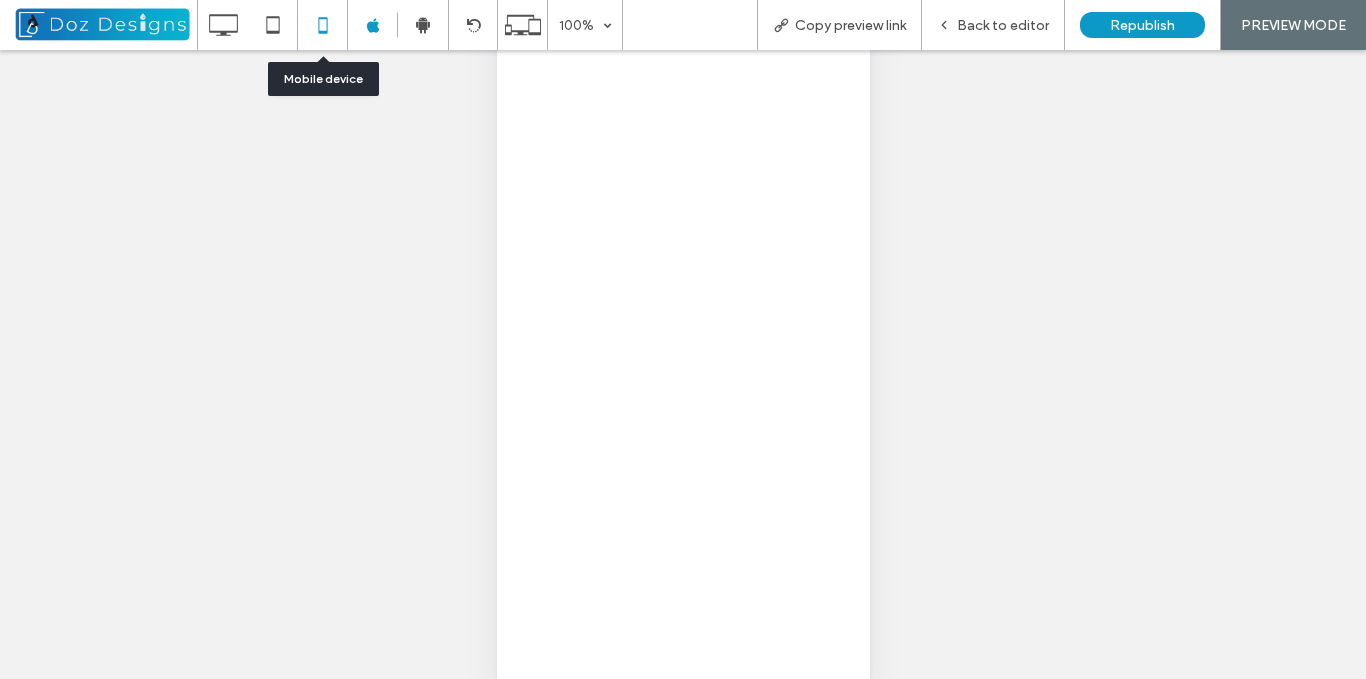scroll, scrollTop: 0, scrollLeft: 0, axis: both 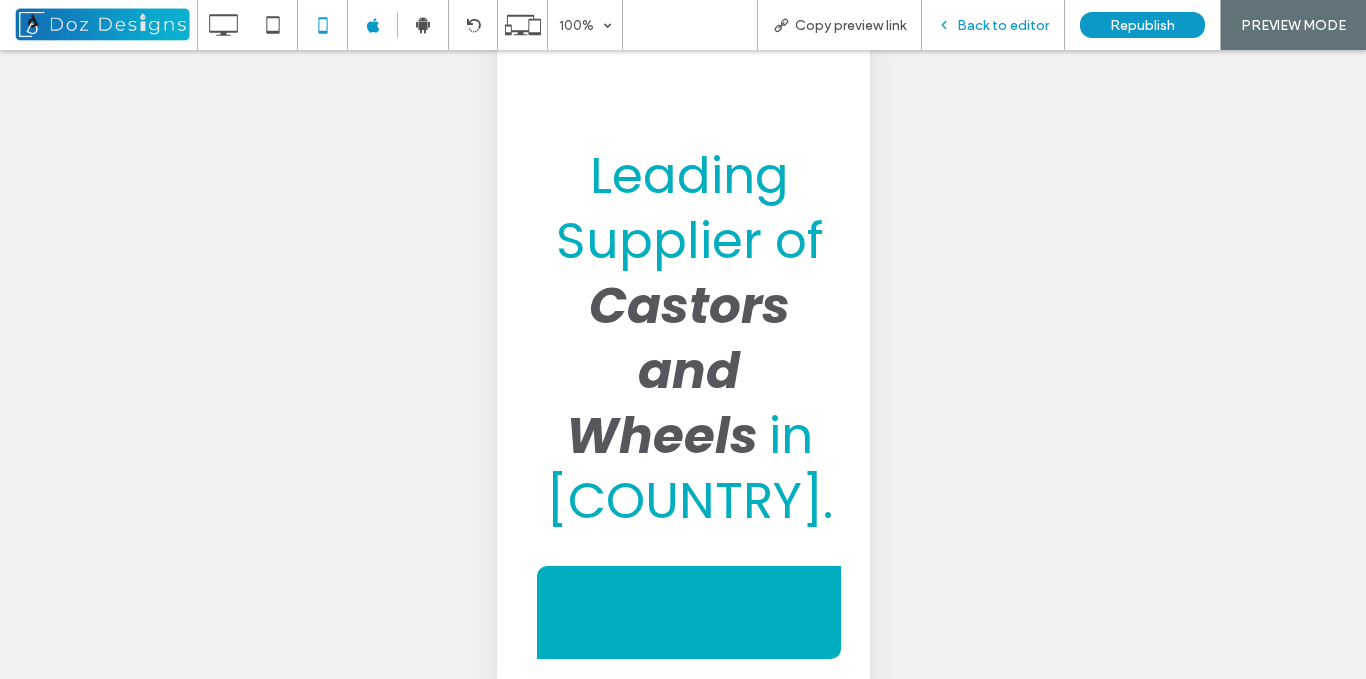 click on "Back to editor" at bounding box center (1003, 25) 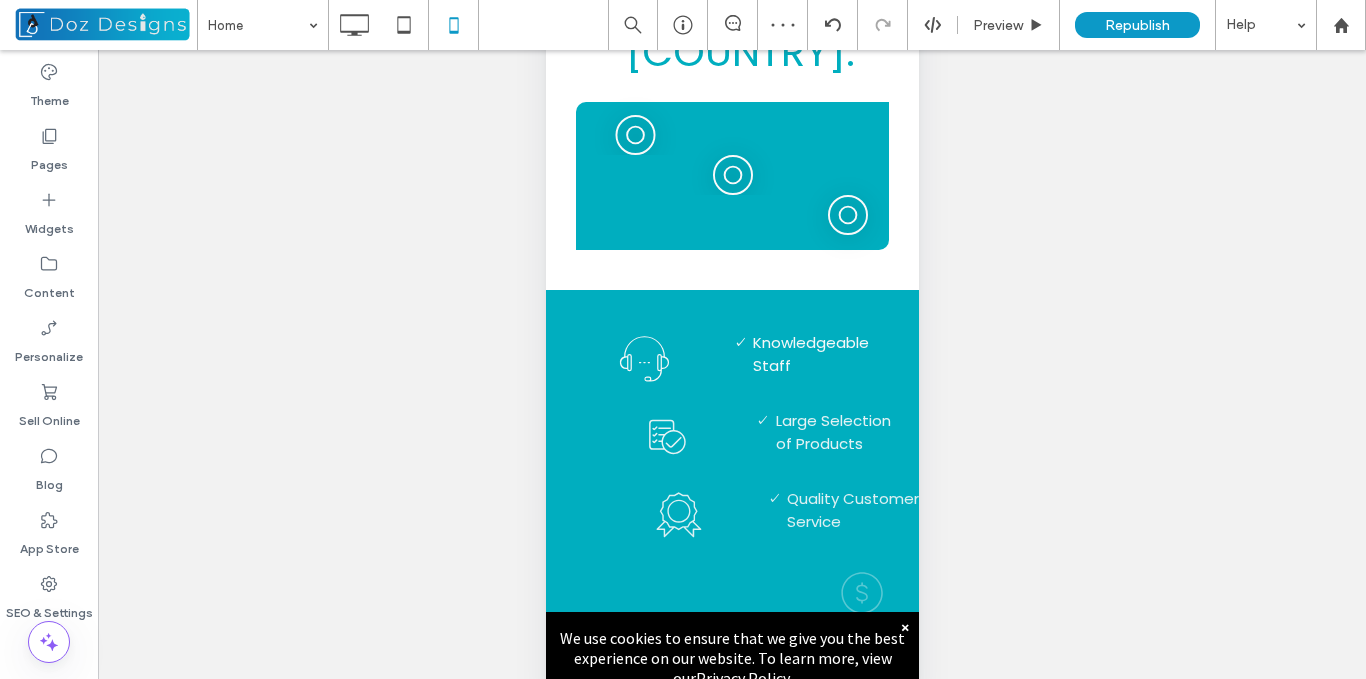 scroll, scrollTop: 500, scrollLeft: 0, axis: vertical 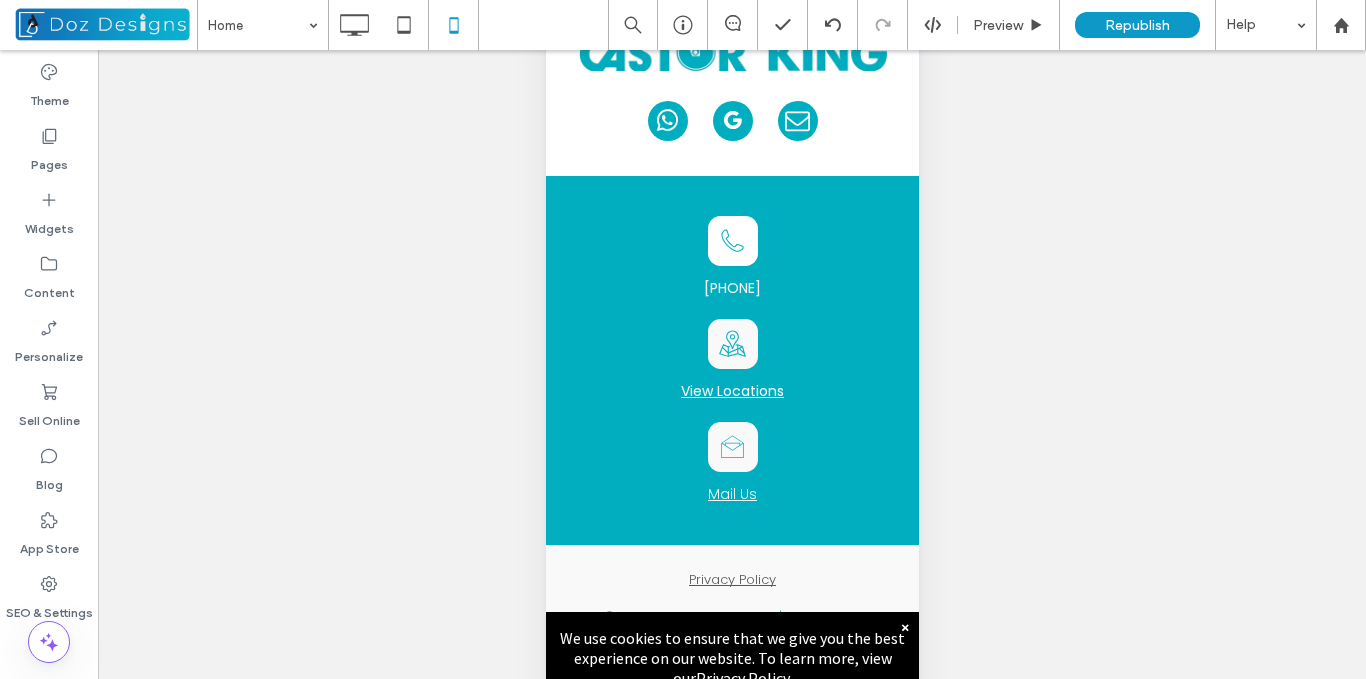 click on "×" at bounding box center [904, 627] 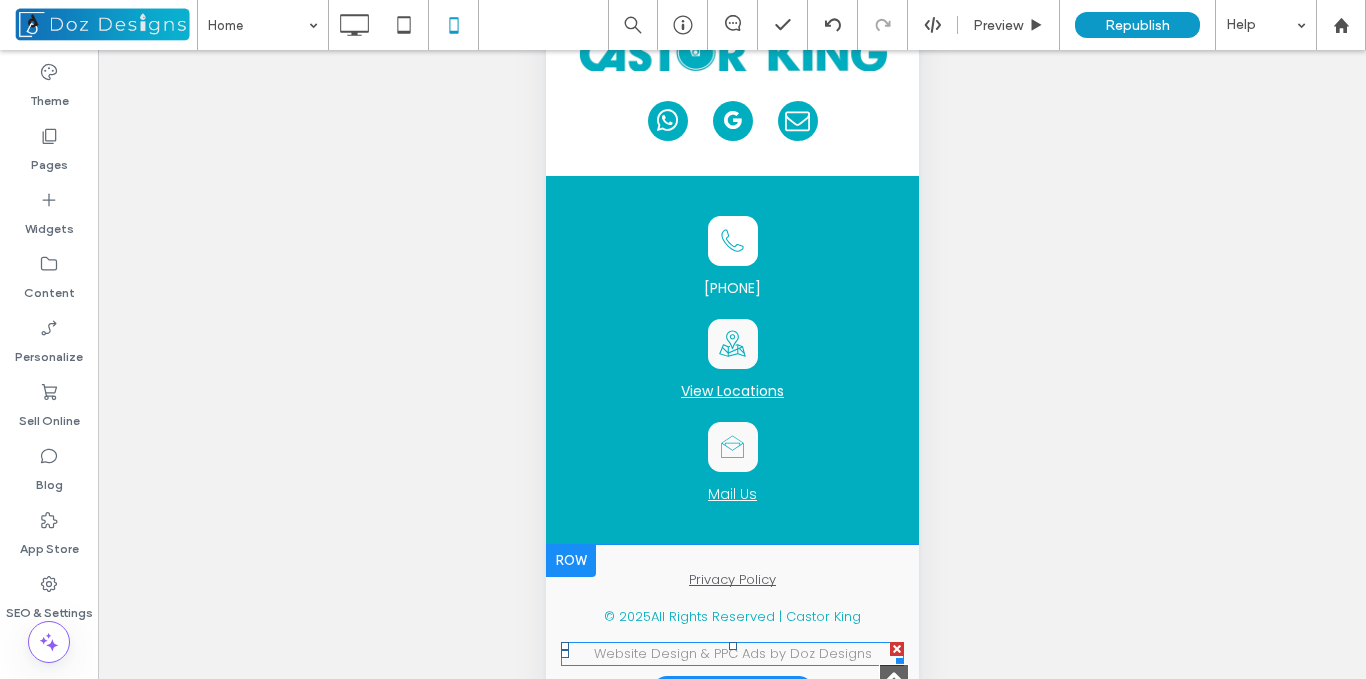 click on "Website Design & PPC" at bounding box center (665, 653) 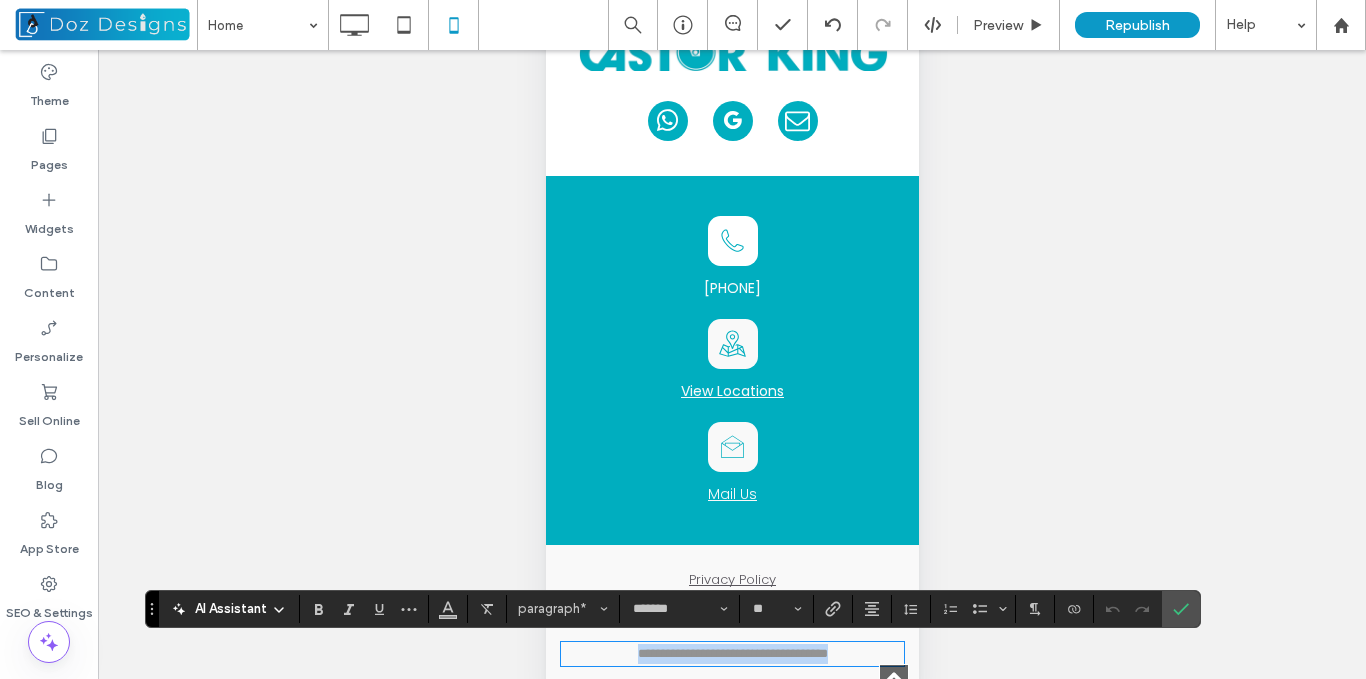 click on "**********" at bounding box center (687, 653) 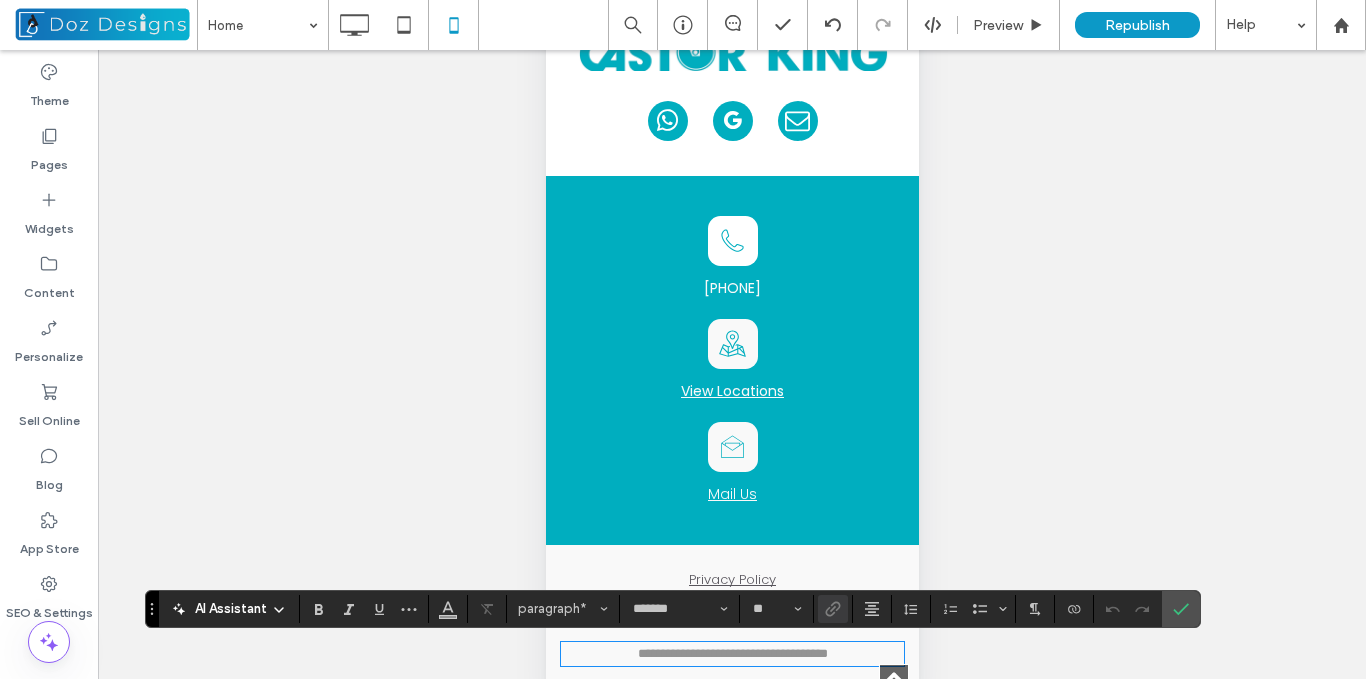 click on "***" at bounding box center [744, 653] 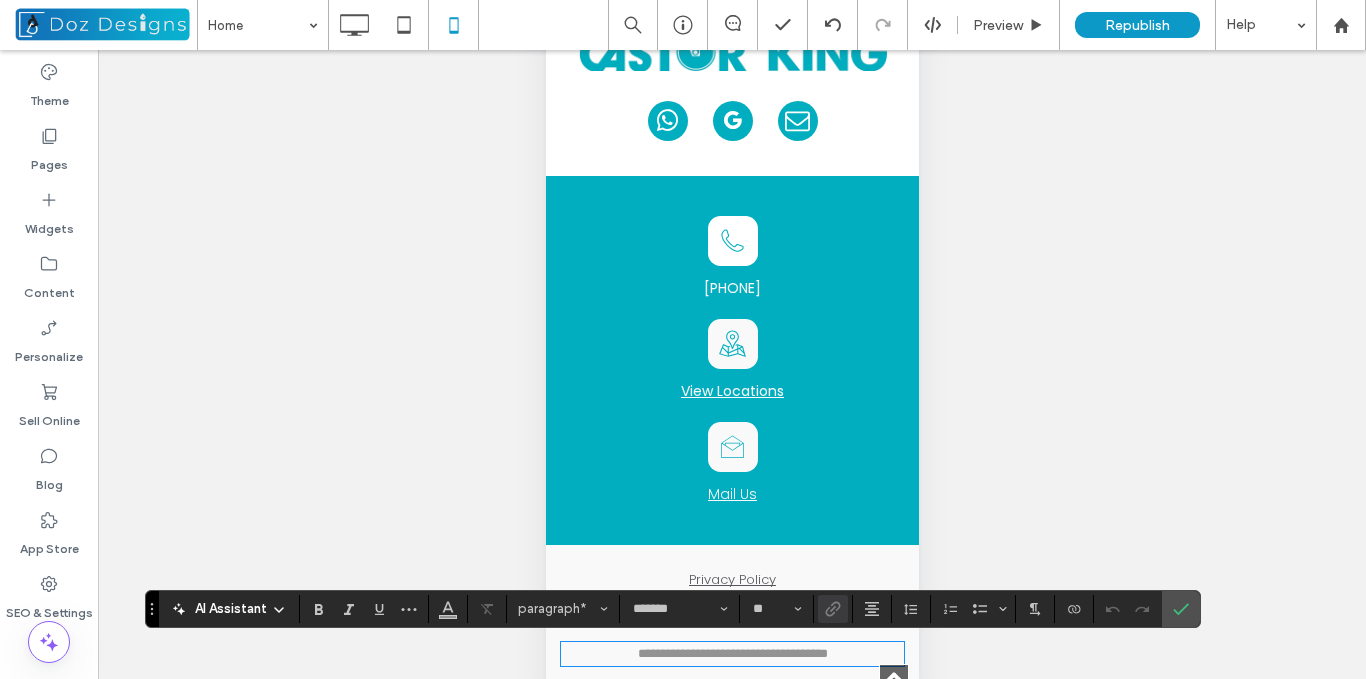 type 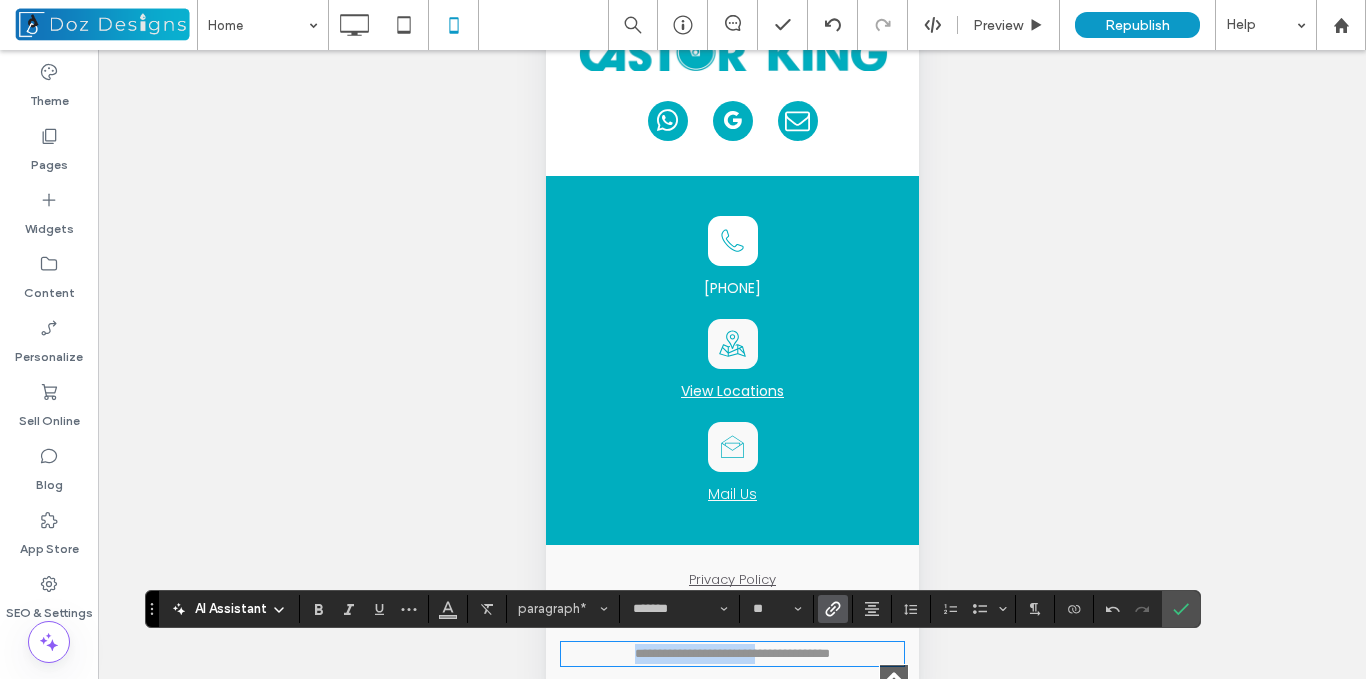 drag, startPoint x: 758, startPoint y: 652, endPoint x: 584, endPoint y: 651, distance: 174.00287 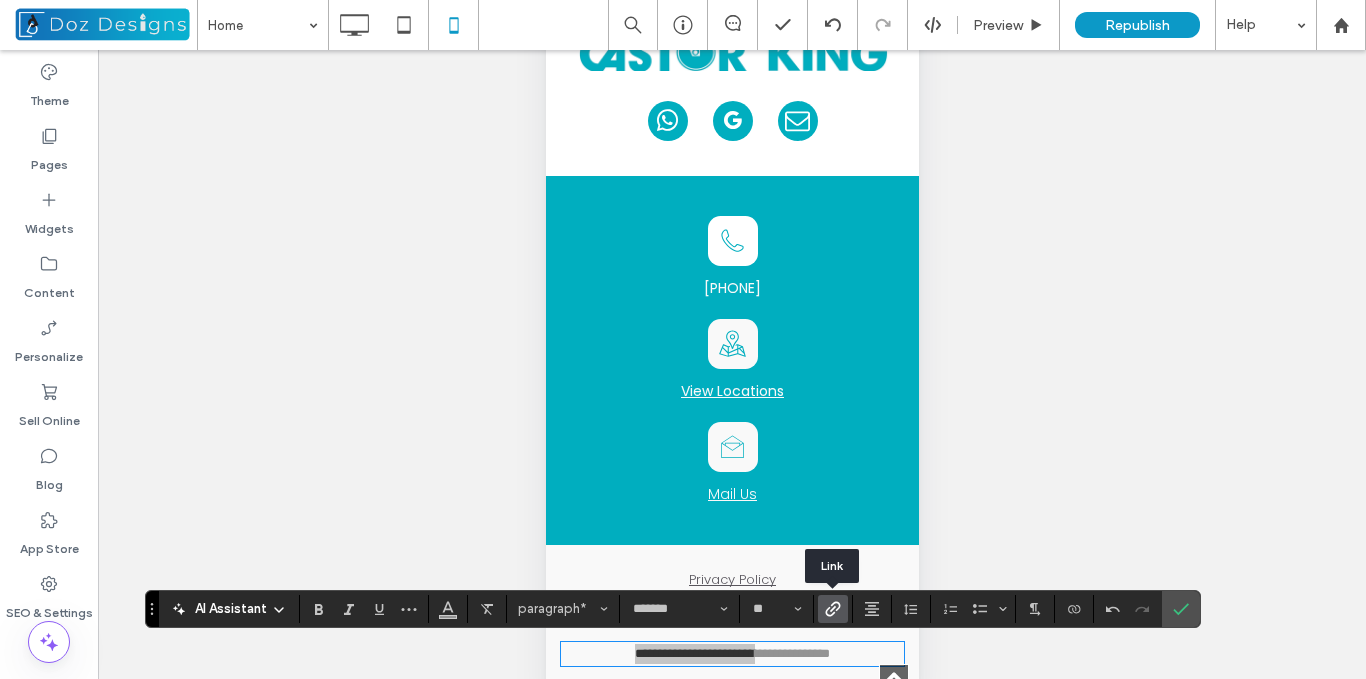 click 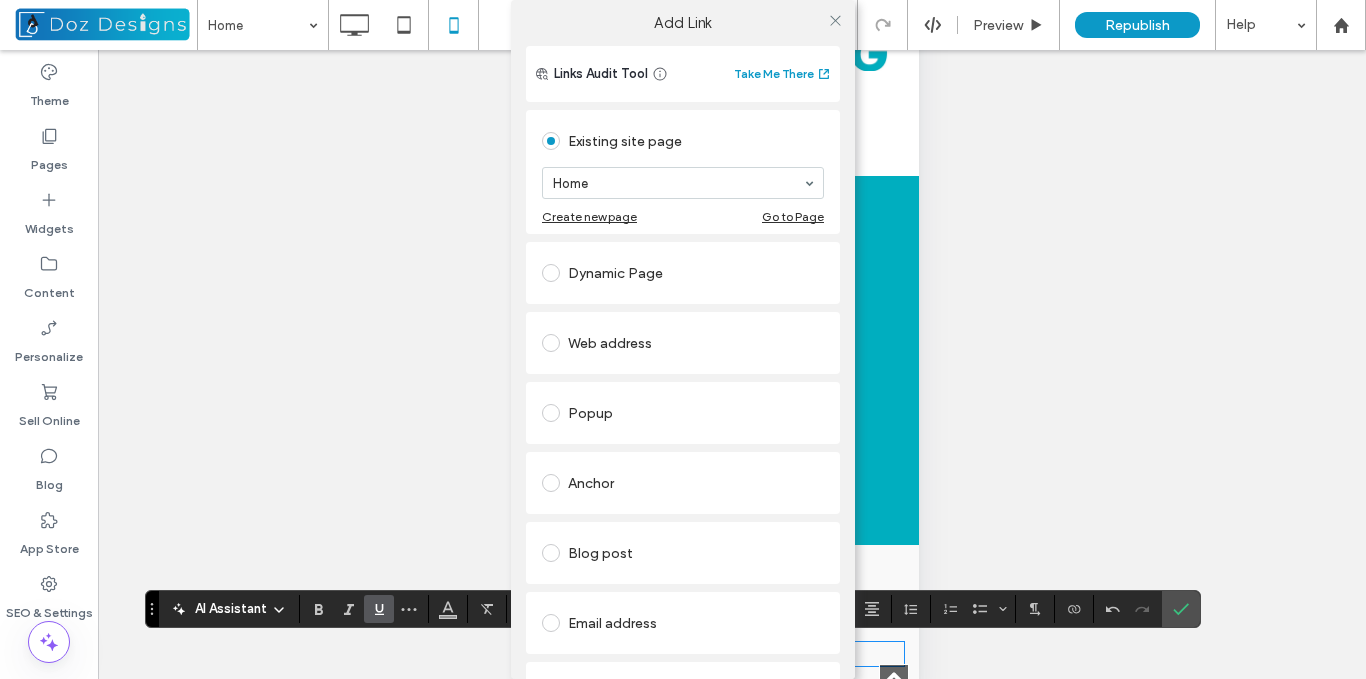 click on "Web address" at bounding box center [683, 343] 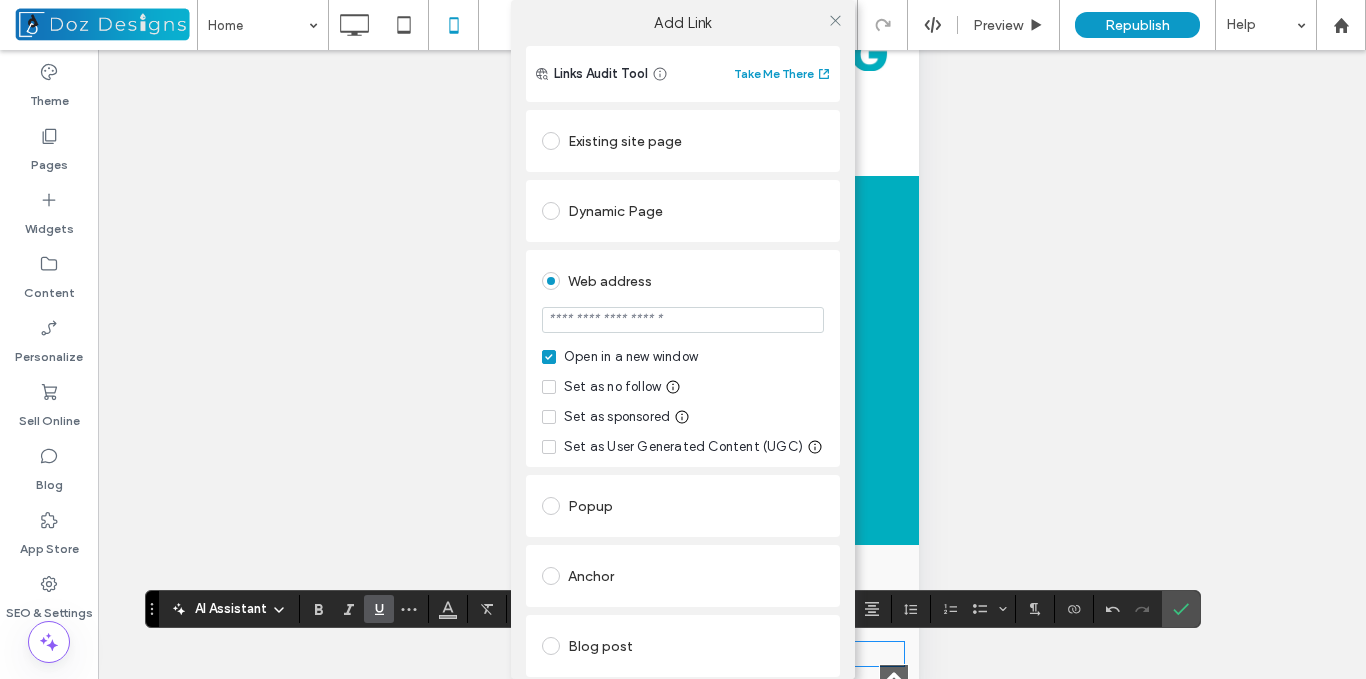 click at bounding box center [683, 320] 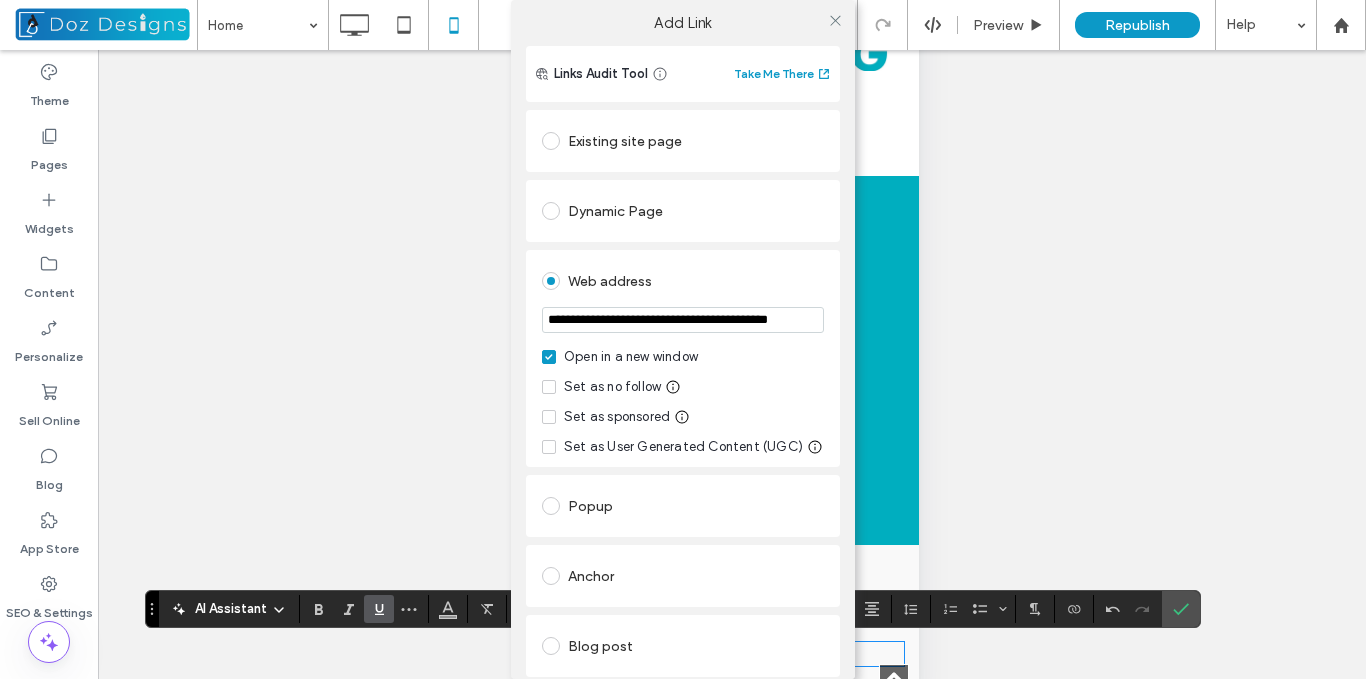 scroll, scrollTop: 0, scrollLeft: 46, axis: horizontal 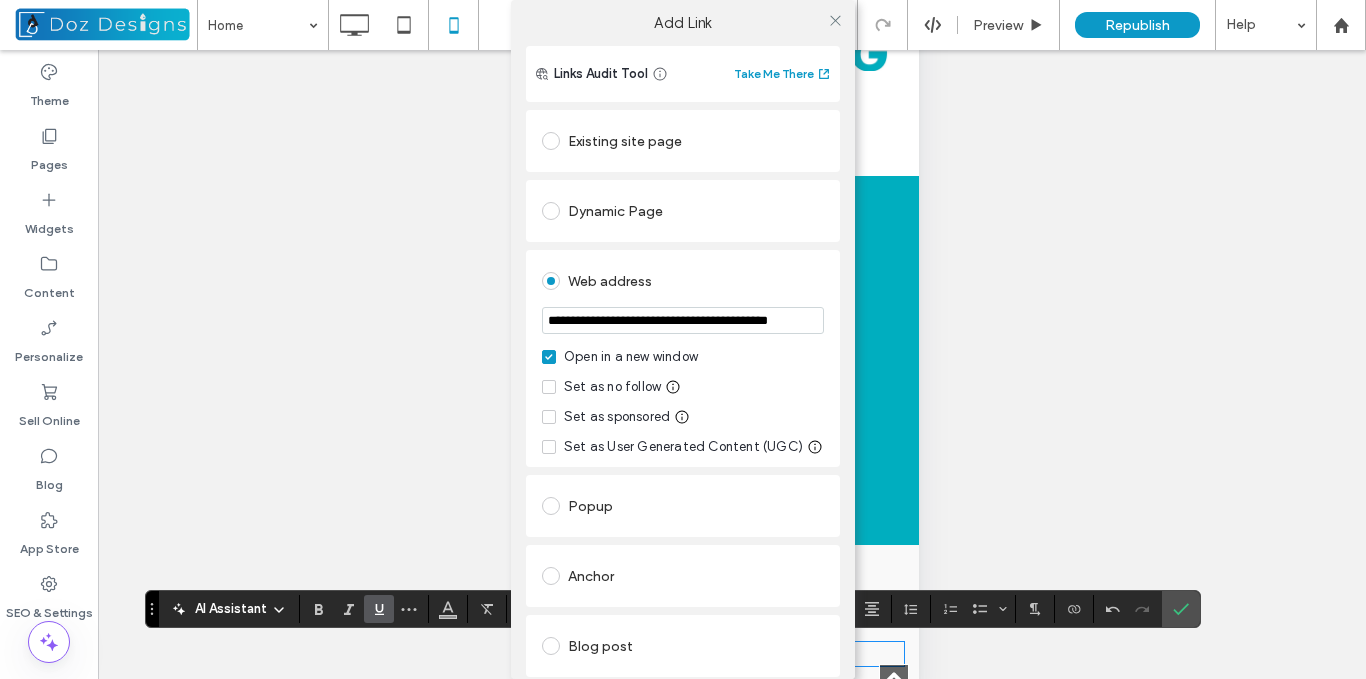 type on "**********" 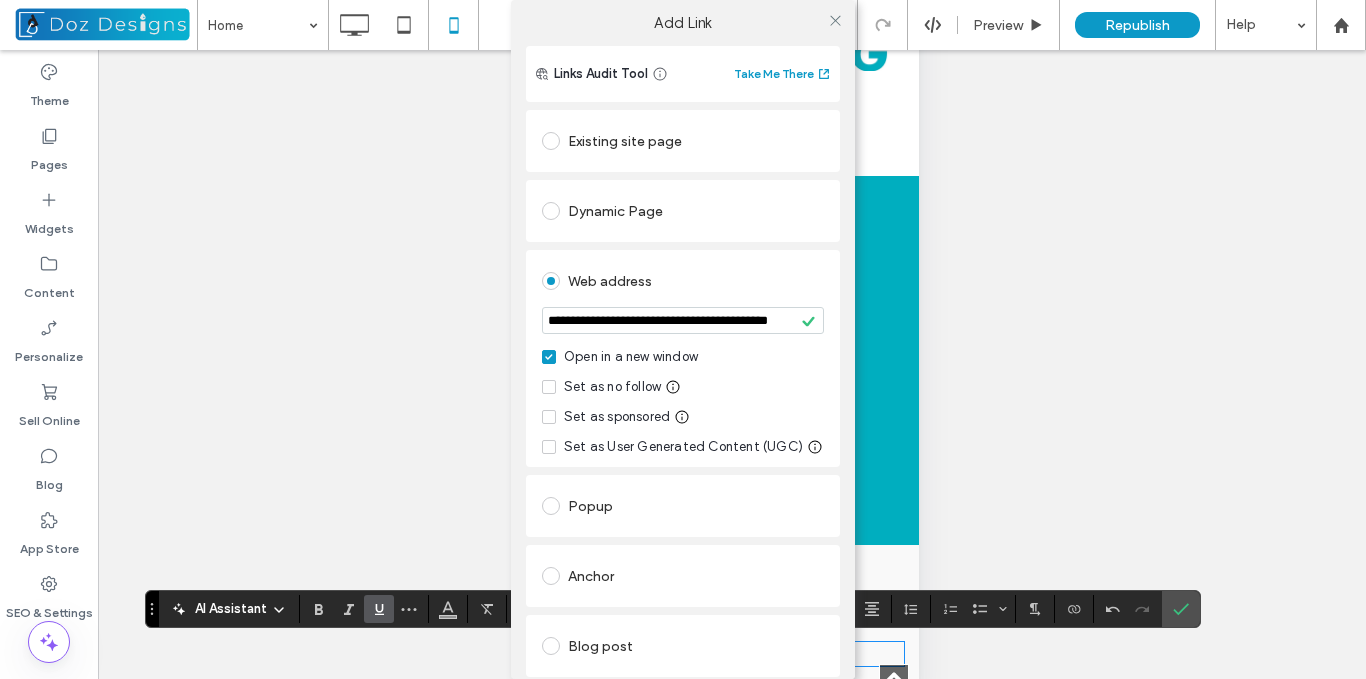 scroll, scrollTop: 0, scrollLeft: 0, axis: both 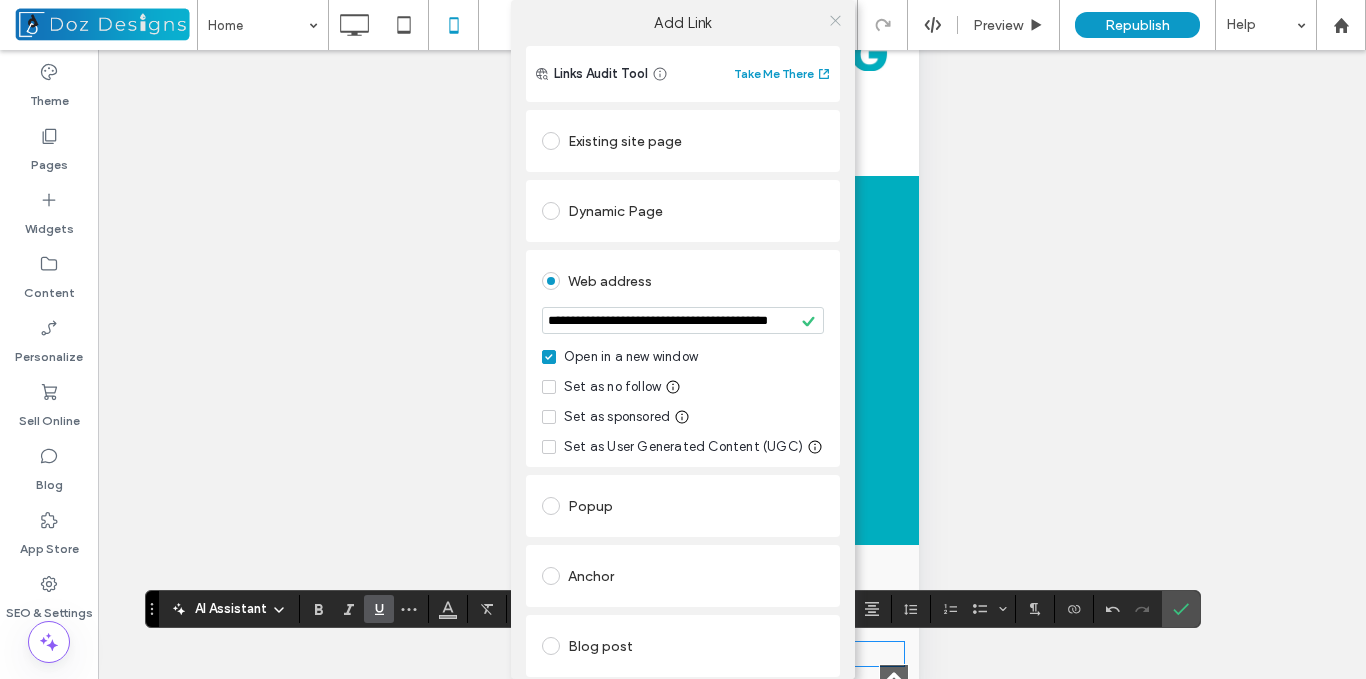 click 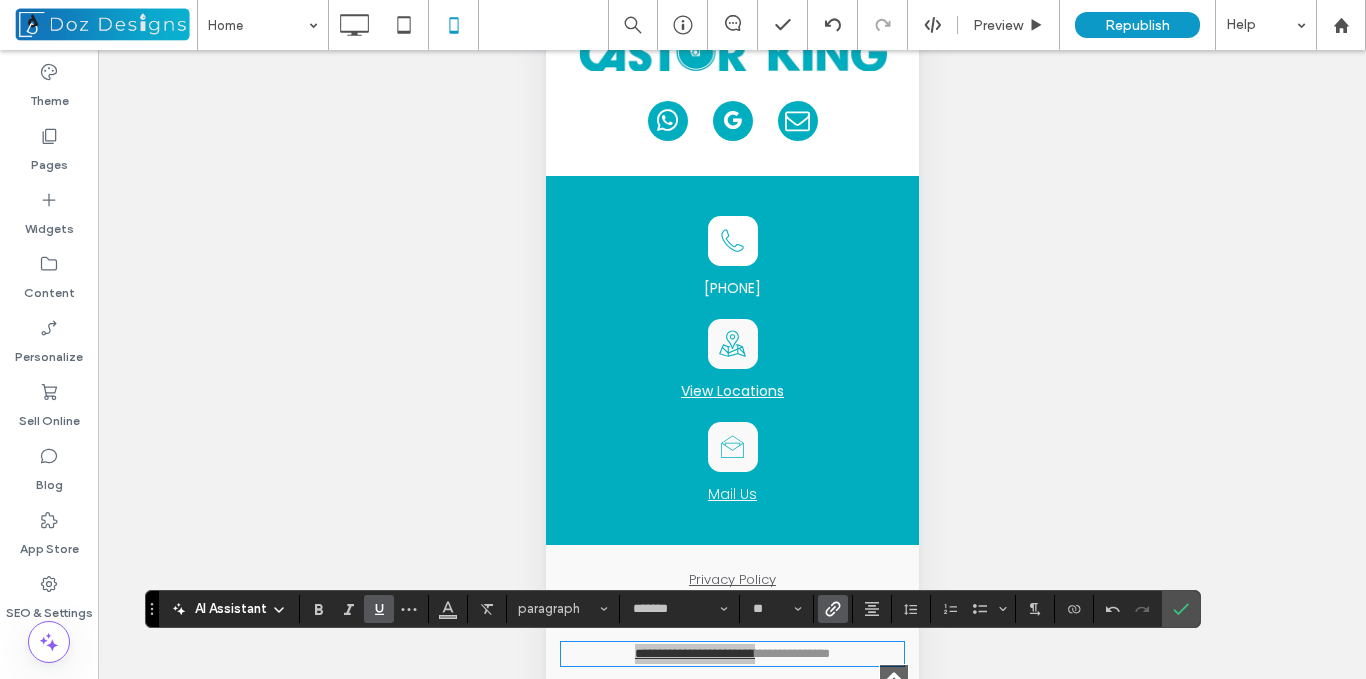 click 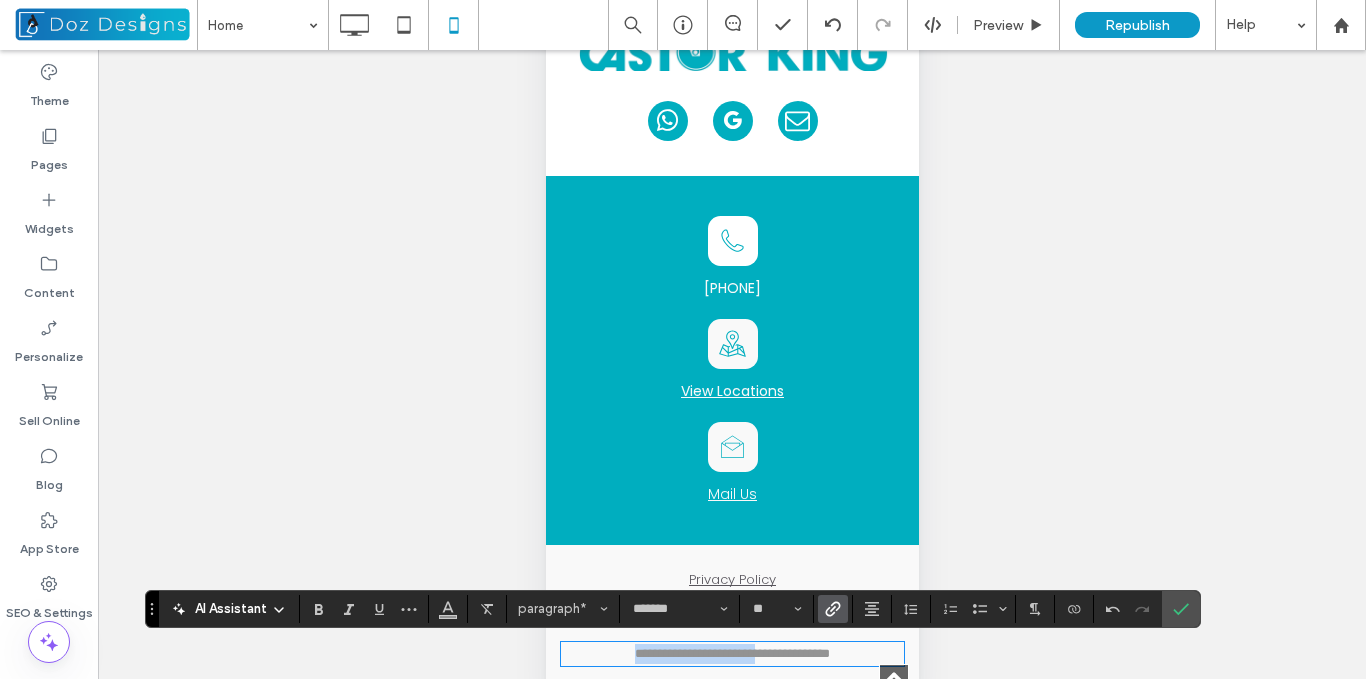 click at bounding box center [756, 653] 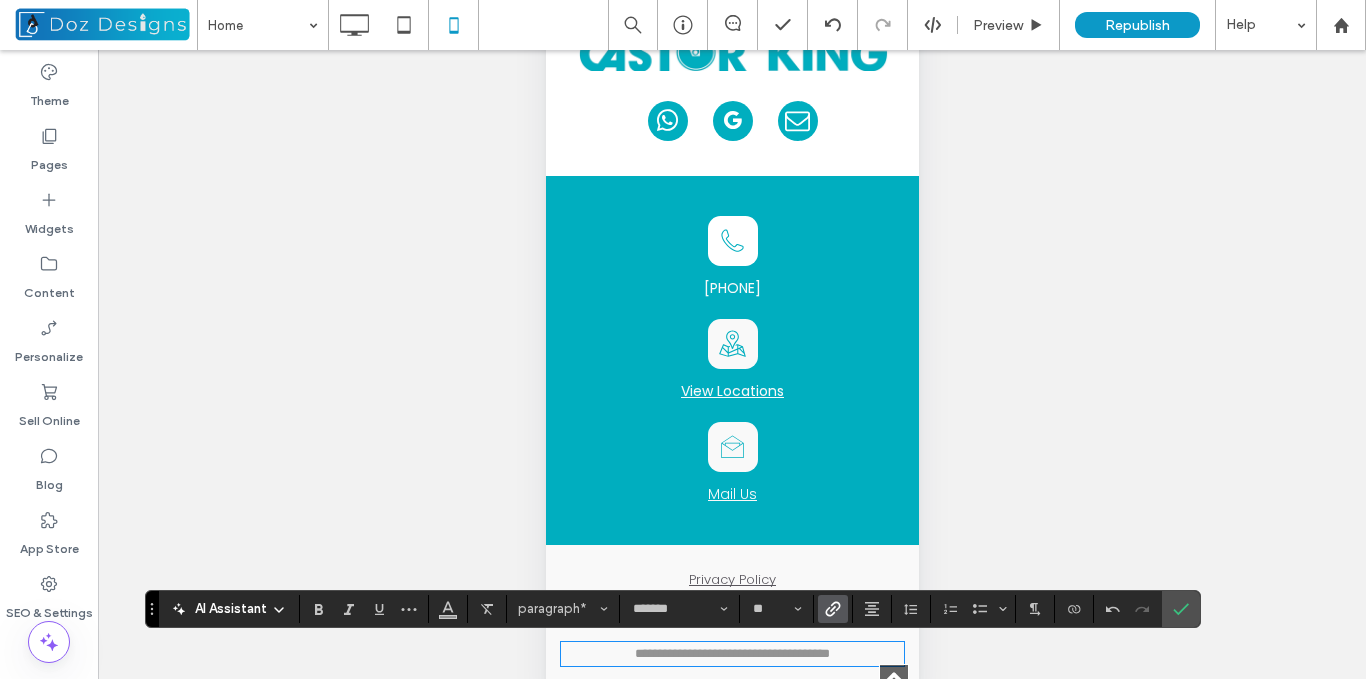 click on "**********" at bounding box center (794, 653) 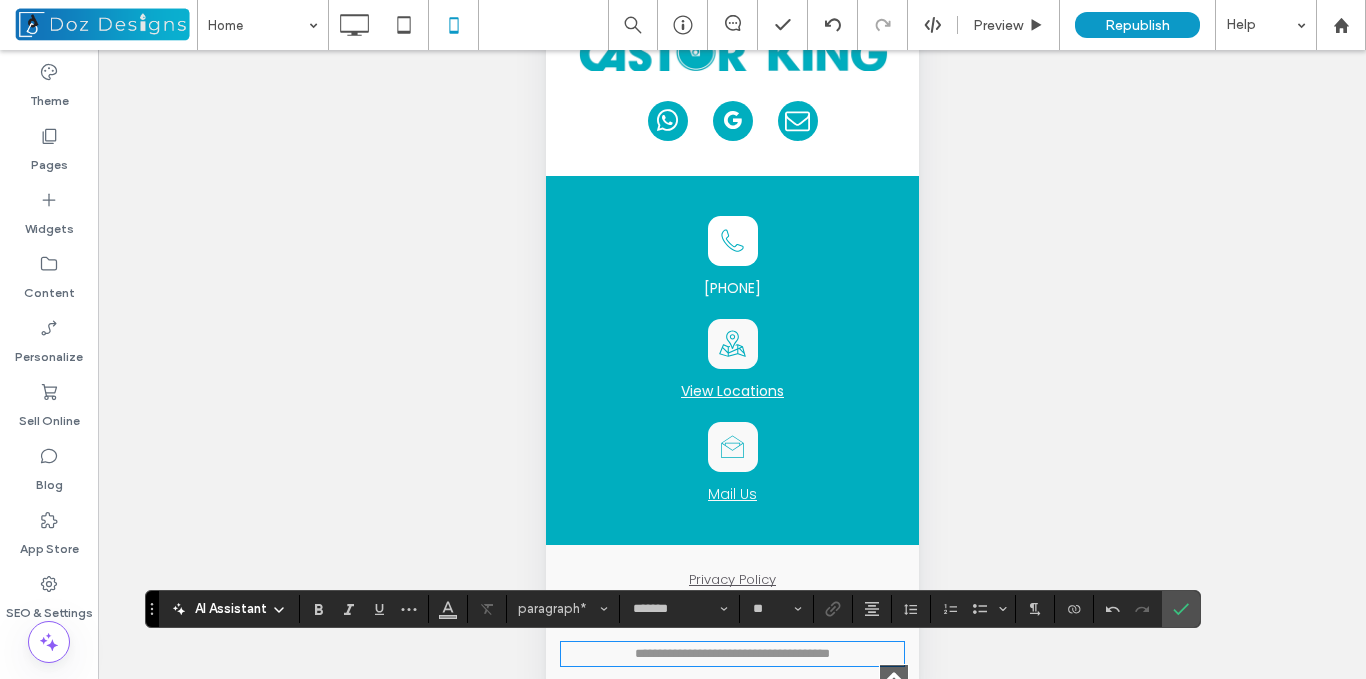 click on "**********" at bounding box center [794, 653] 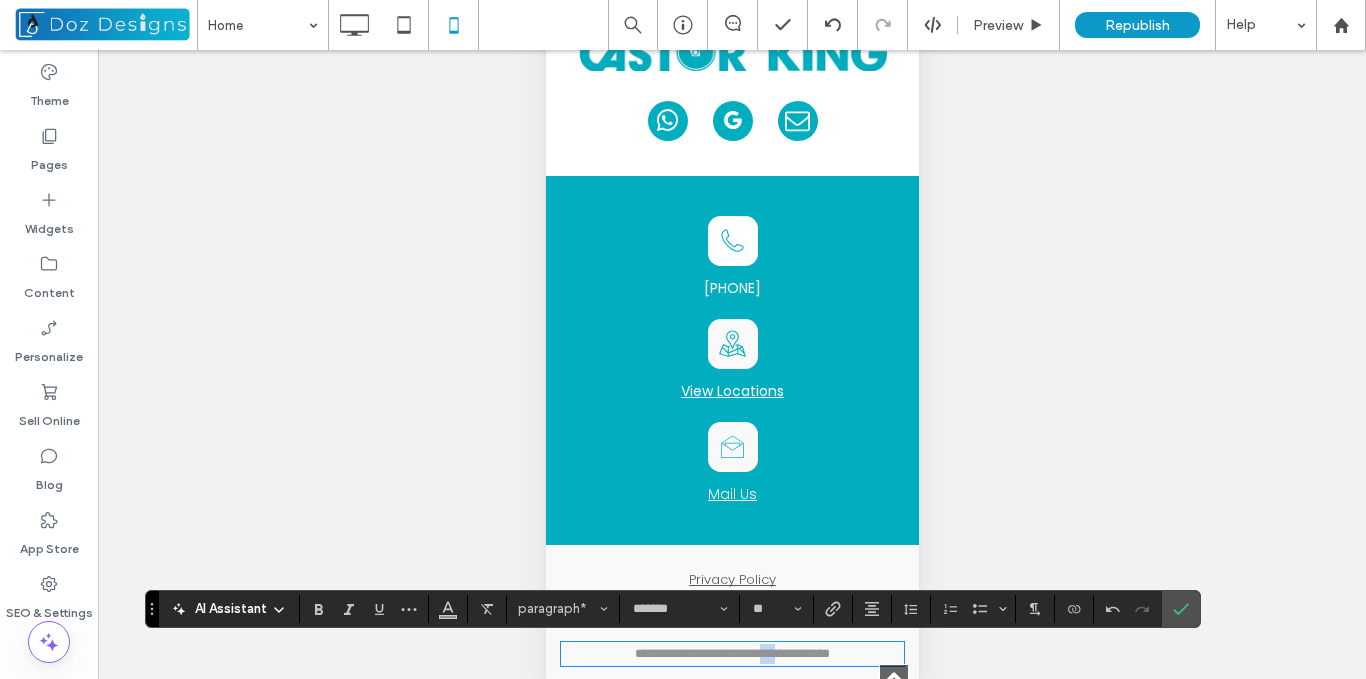 click on "**********" at bounding box center [794, 653] 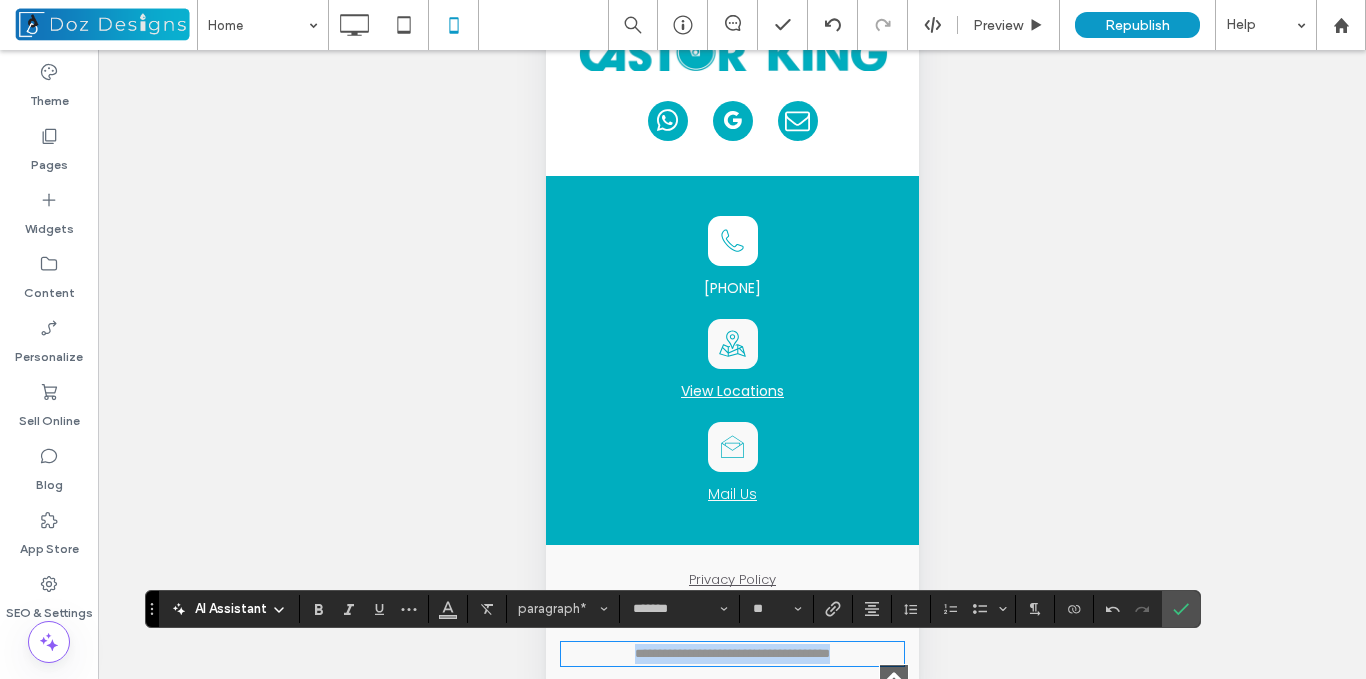 click on "**********" at bounding box center [794, 653] 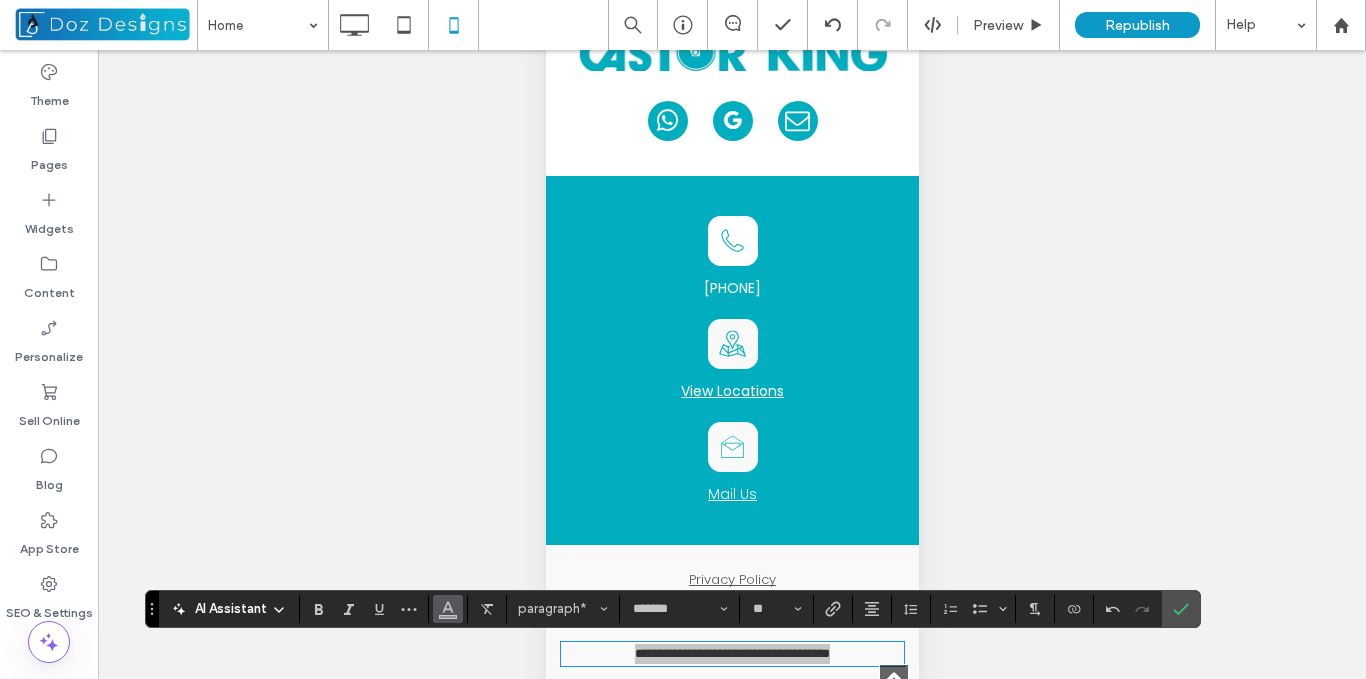 click 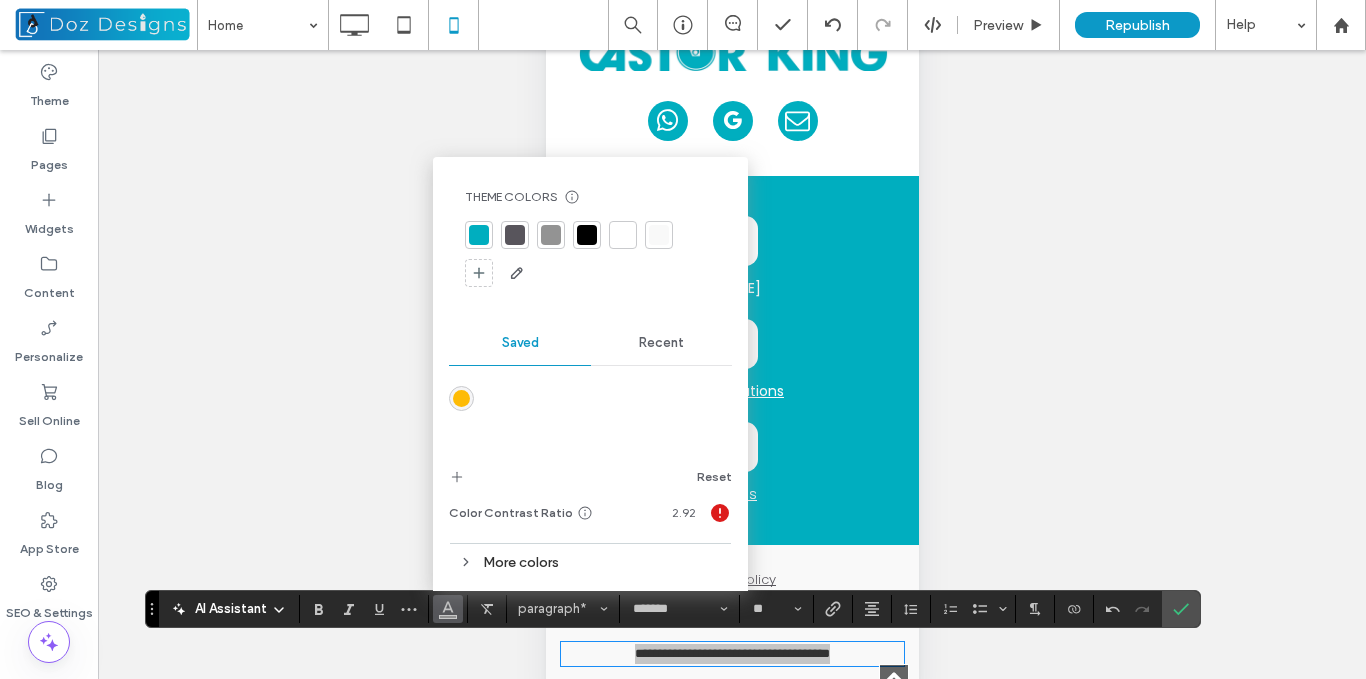 click at bounding box center (1181, 609) 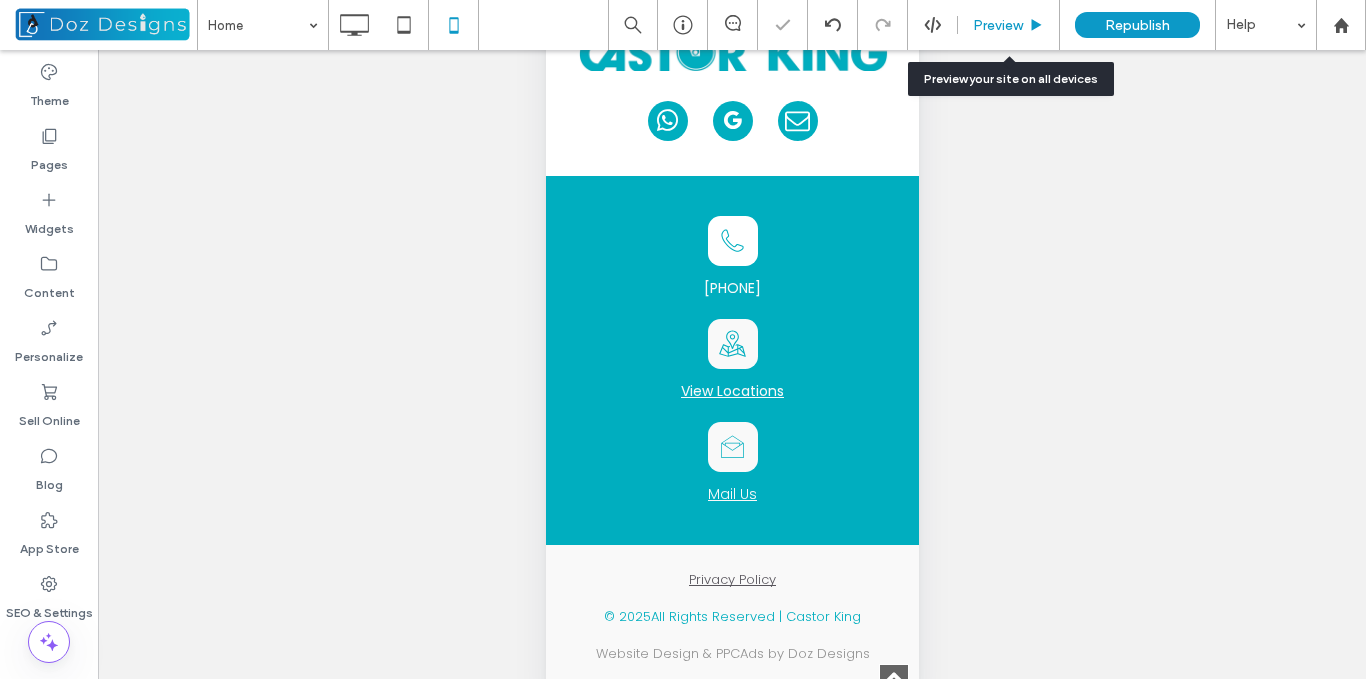 click on "Preview" at bounding box center [998, 25] 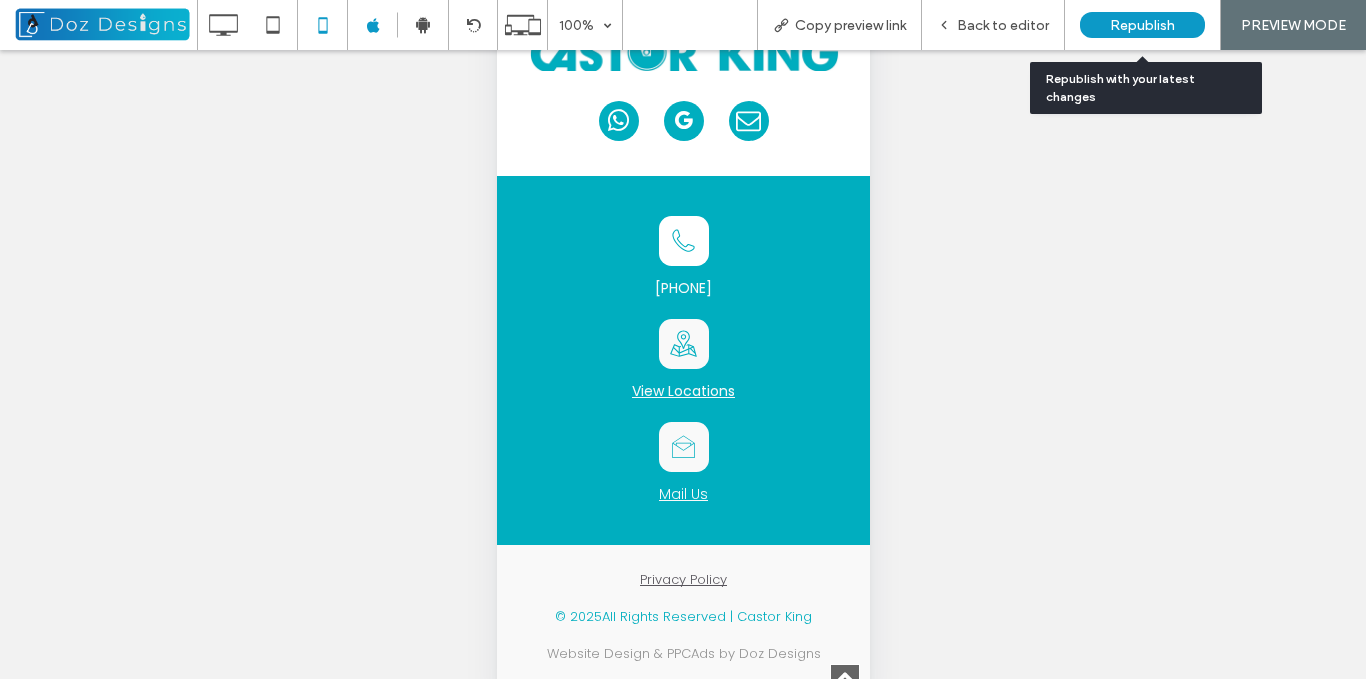 click on "Republish" at bounding box center [1142, 25] 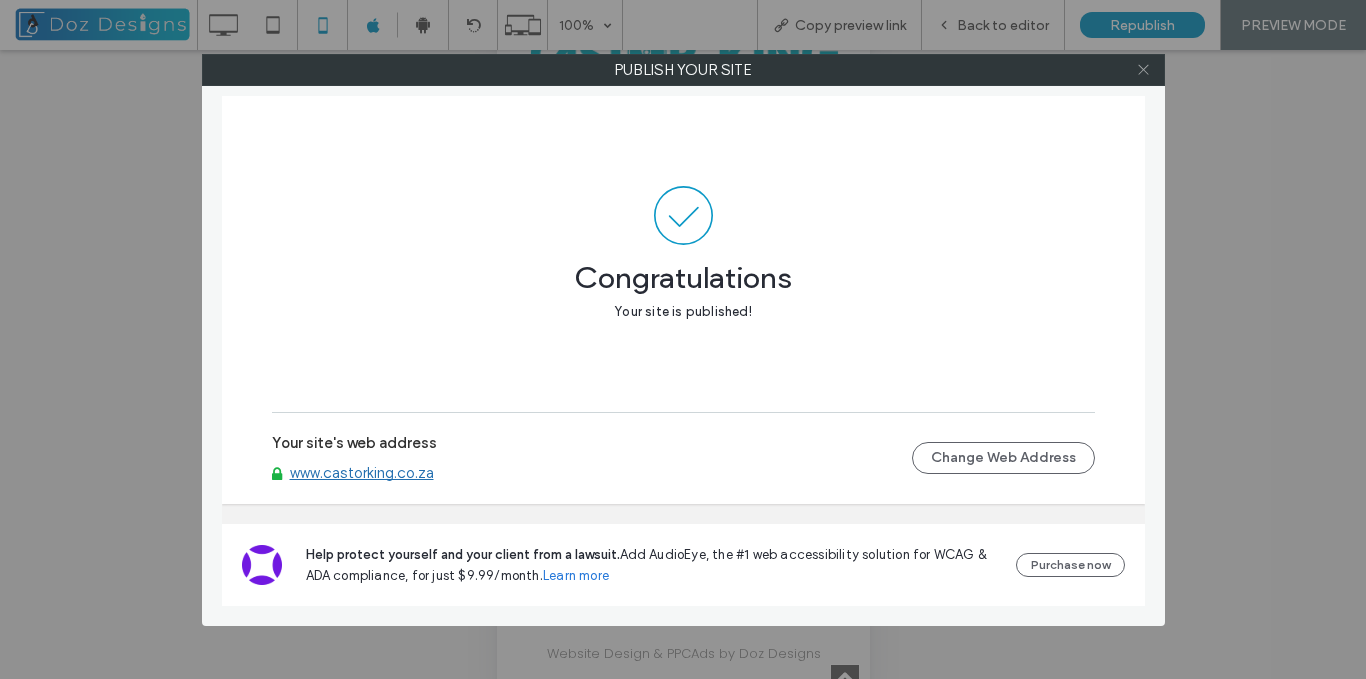 click 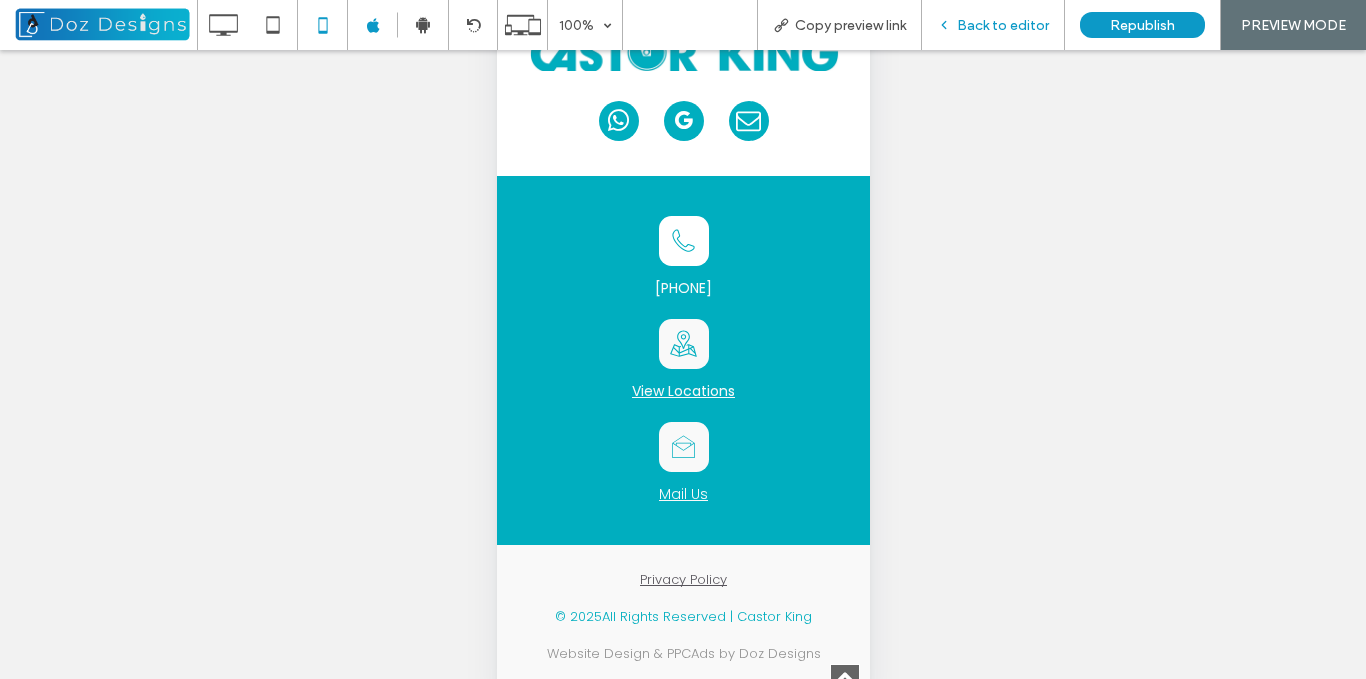click on "Back to editor" at bounding box center [1003, 25] 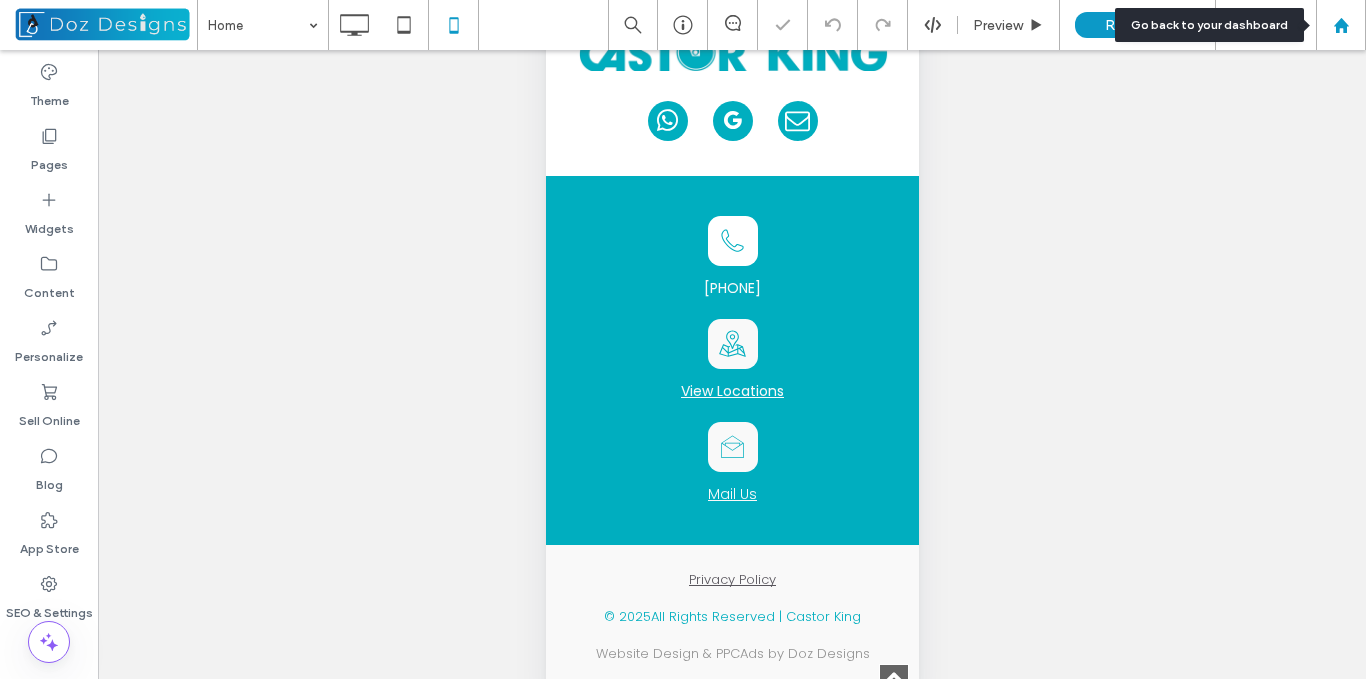 click 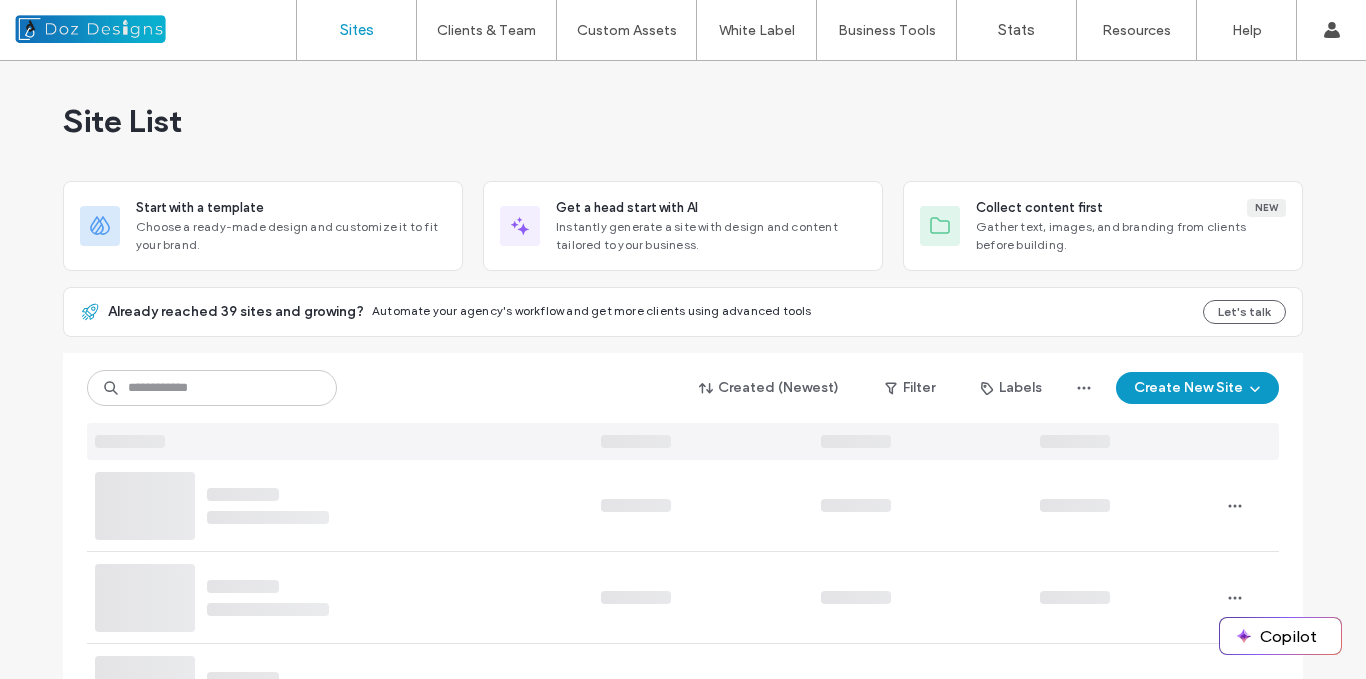 scroll, scrollTop: 0, scrollLeft: 0, axis: both 